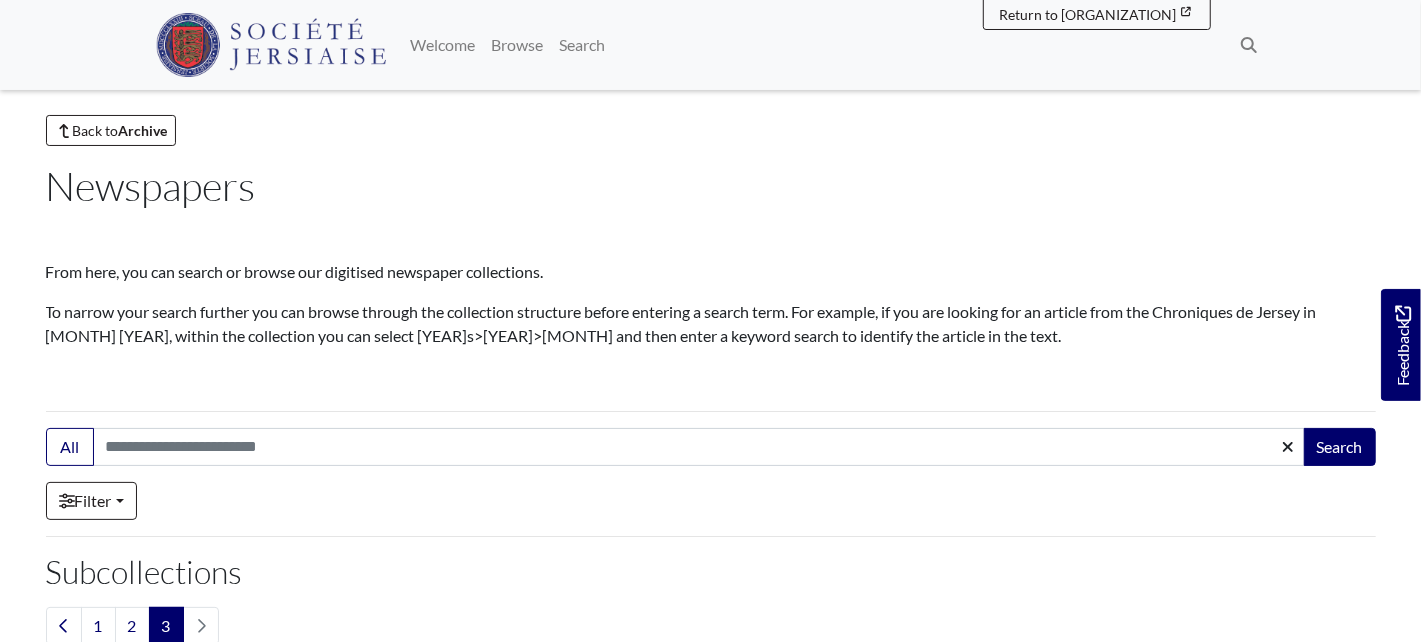 scroll, scrollTop: 0, scrollLeft: 0, axis: both 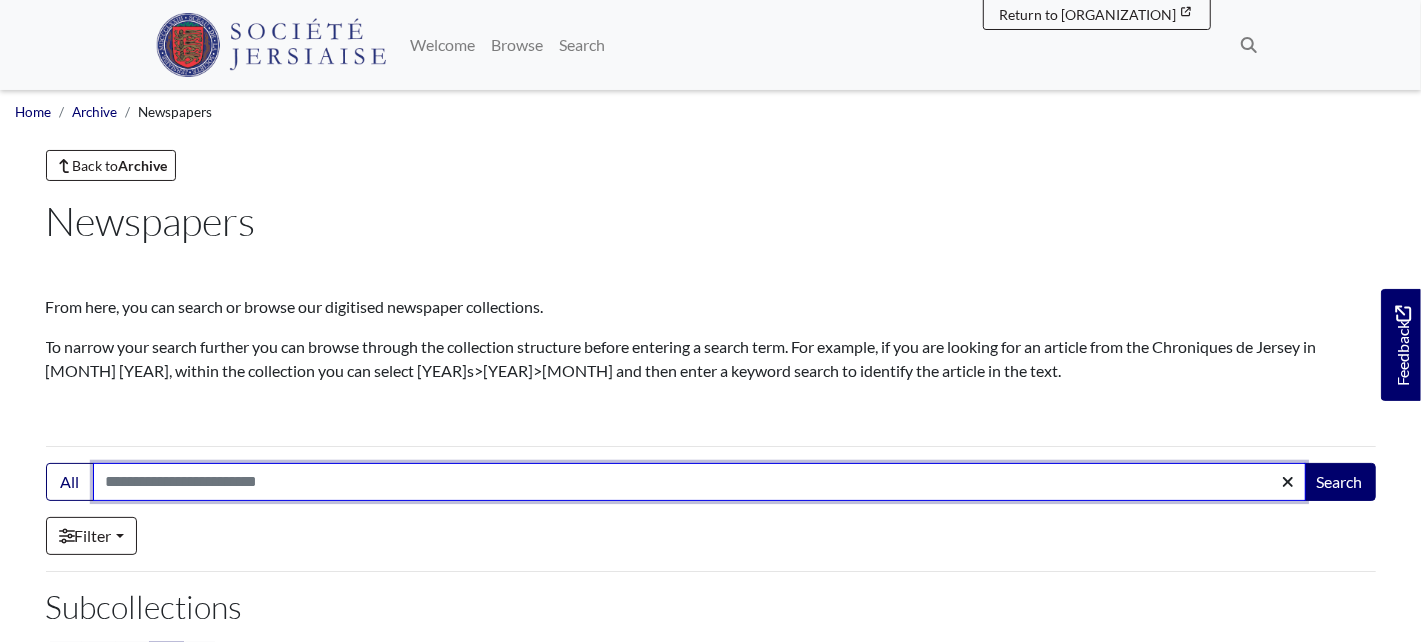 click on "Search:" at bounding box center (699, 482) 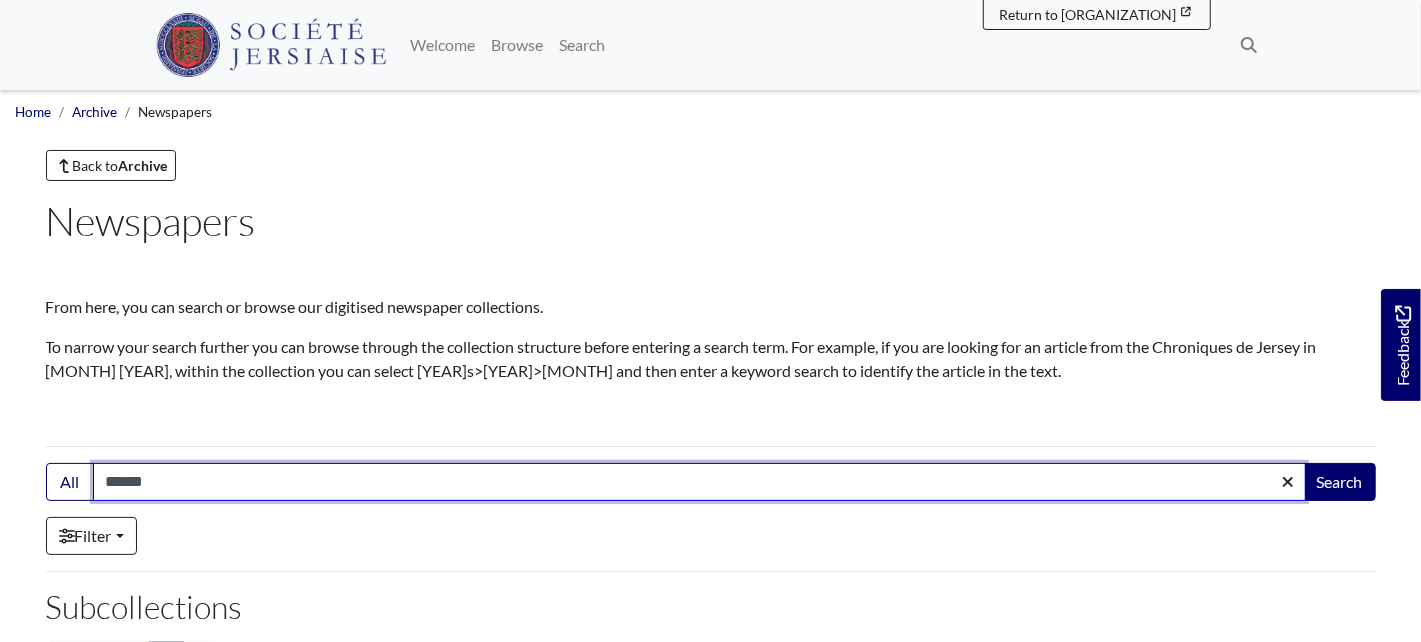 type on "**********" 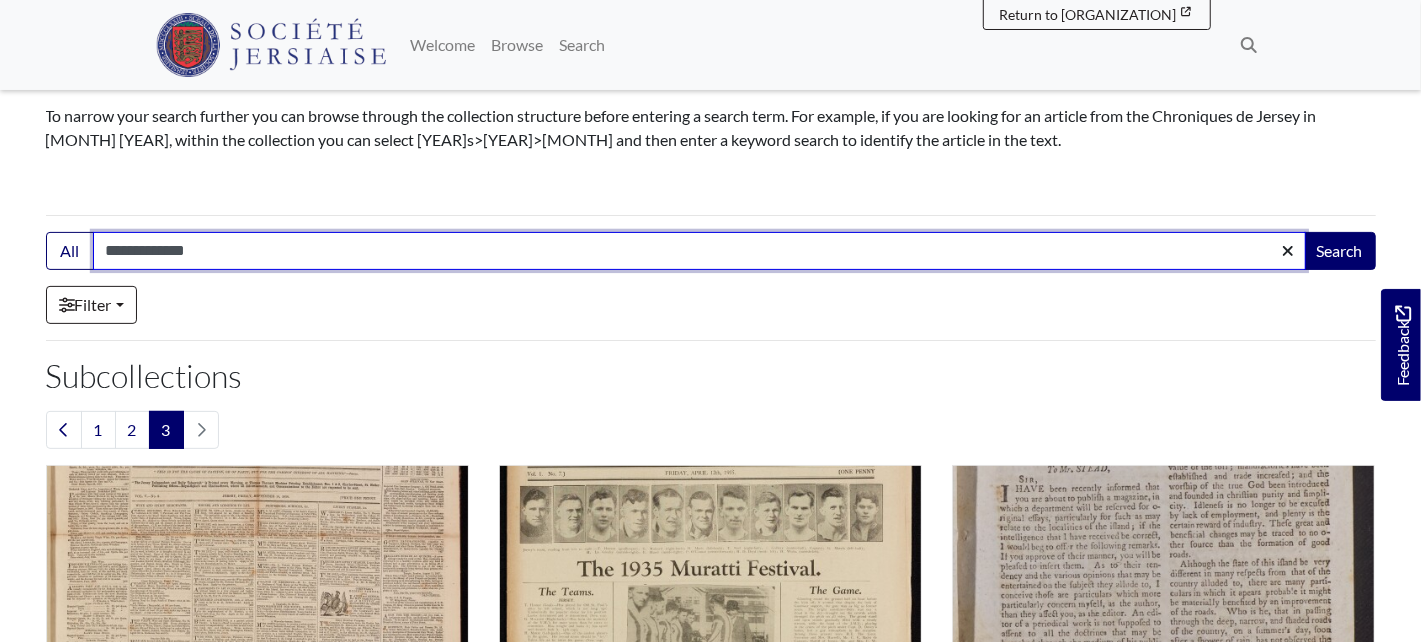 scroll, scrollTop: 237, scrollLeft: 0, axis: vertical 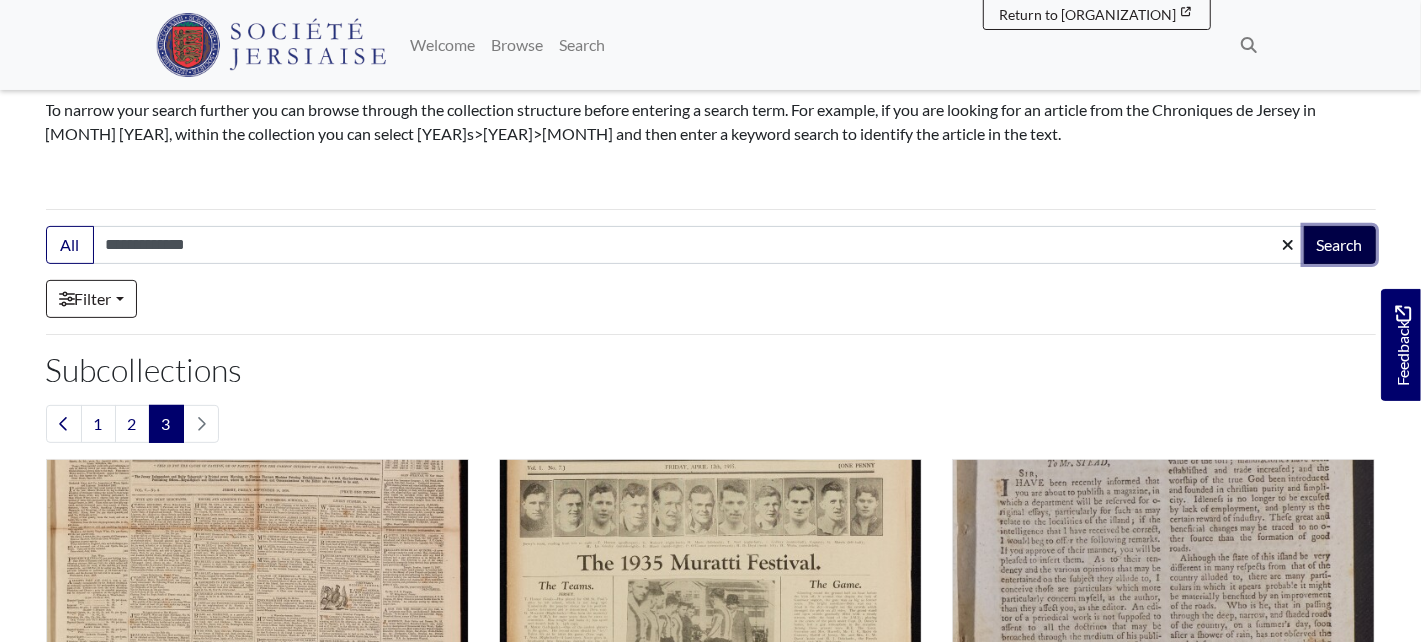click on "Search" at bounding box center [1340, 245] 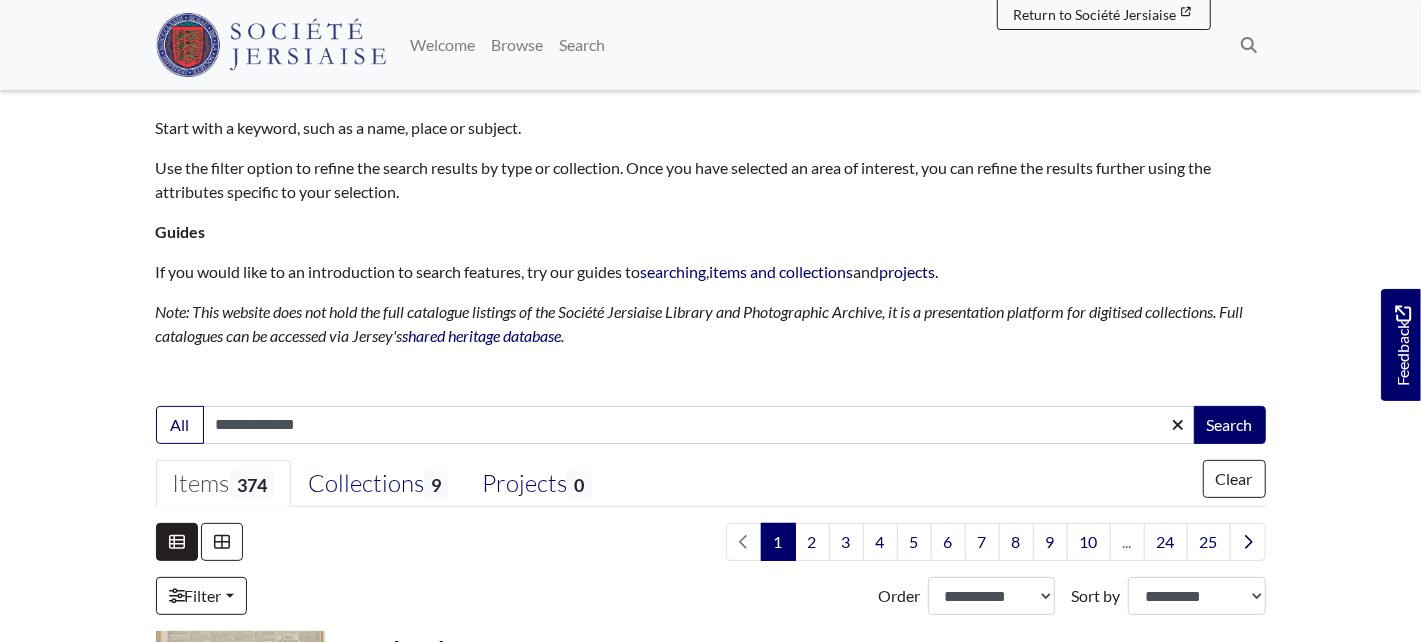 scroll, scrollTop: 43, scrollLeft: 0, axis: vertical 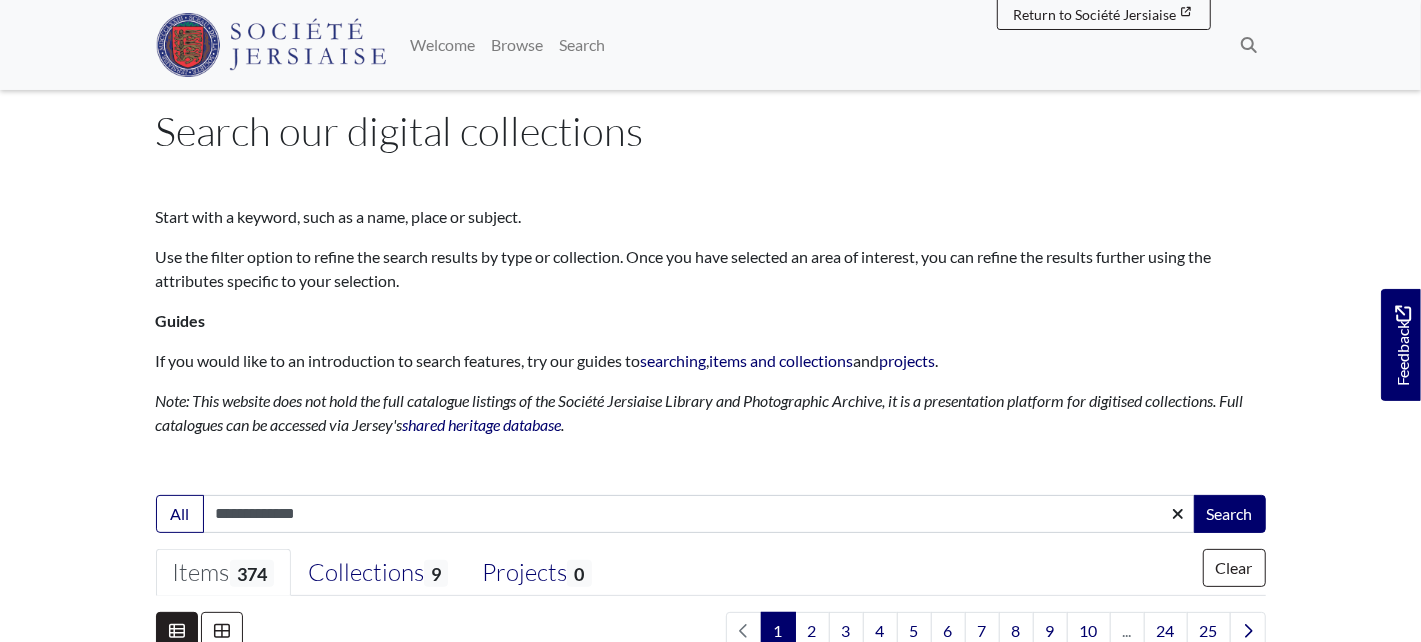click on "**********" at bounding box center [699, 514] 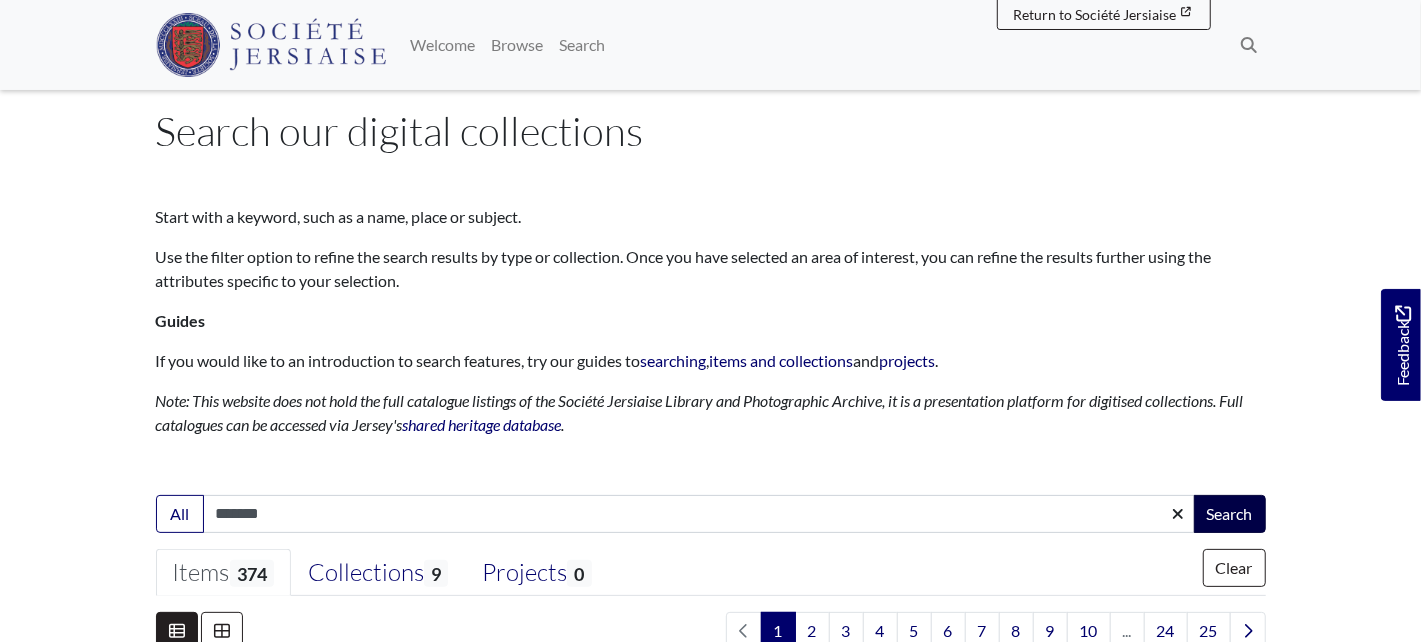 type on "*******" 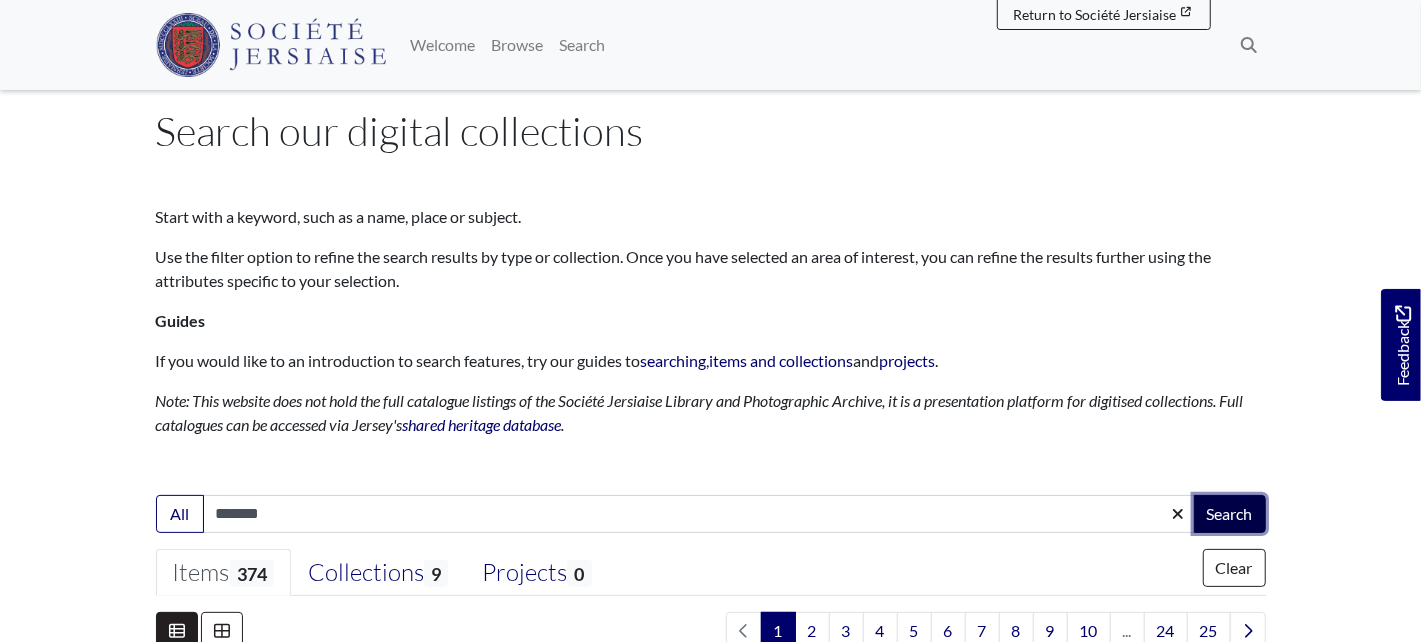 click on "Search" at bounding box center (1230, 514) 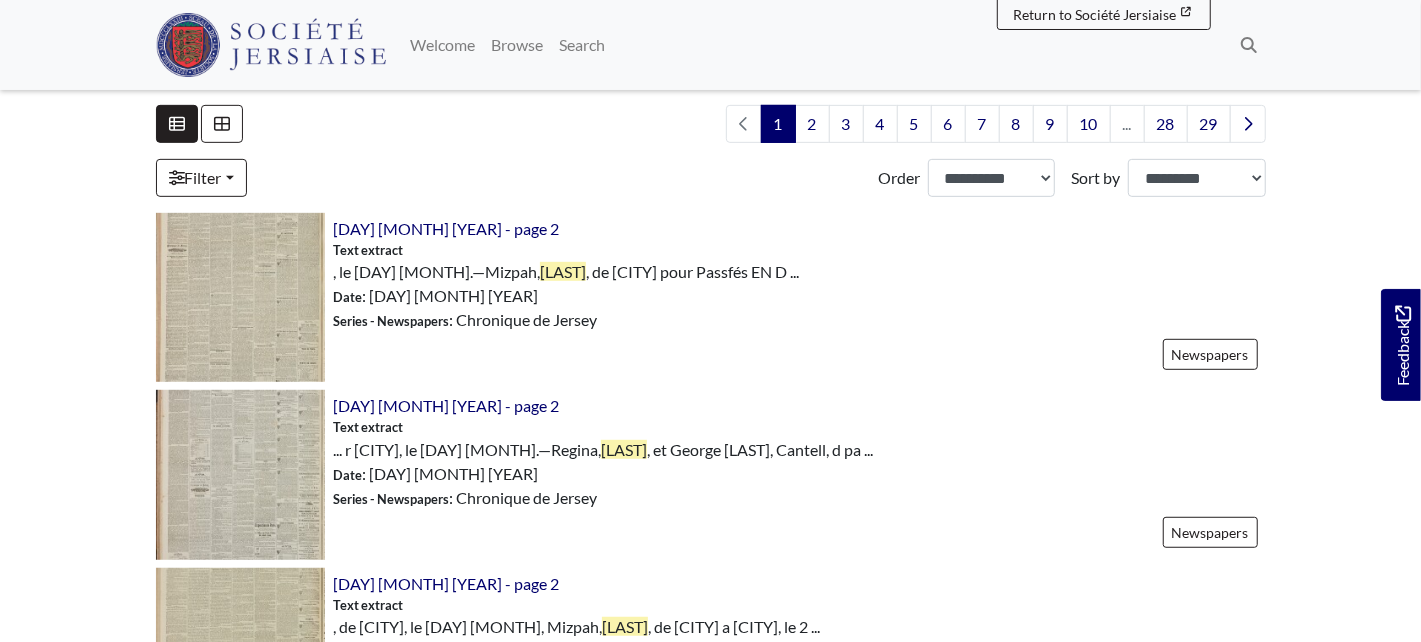 scroll, scrollTop: 548, scrollLeft: 0, axis: vertical 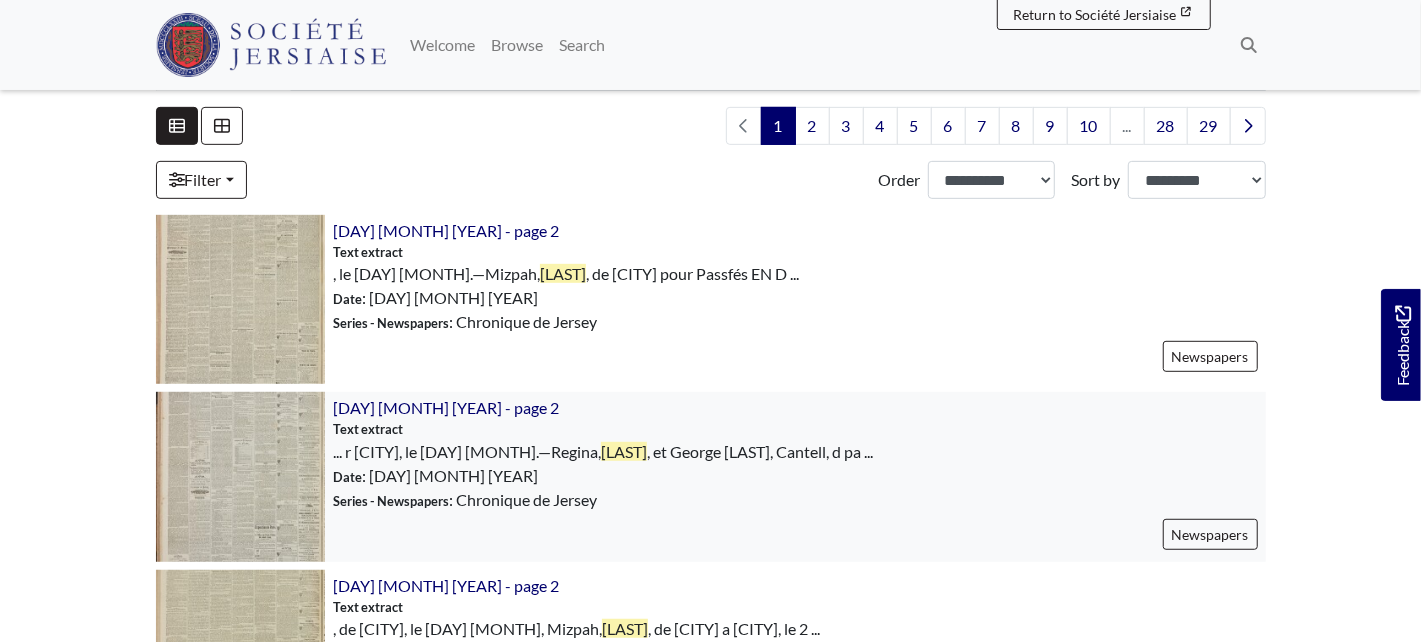 click at bounding box center [240, 476] 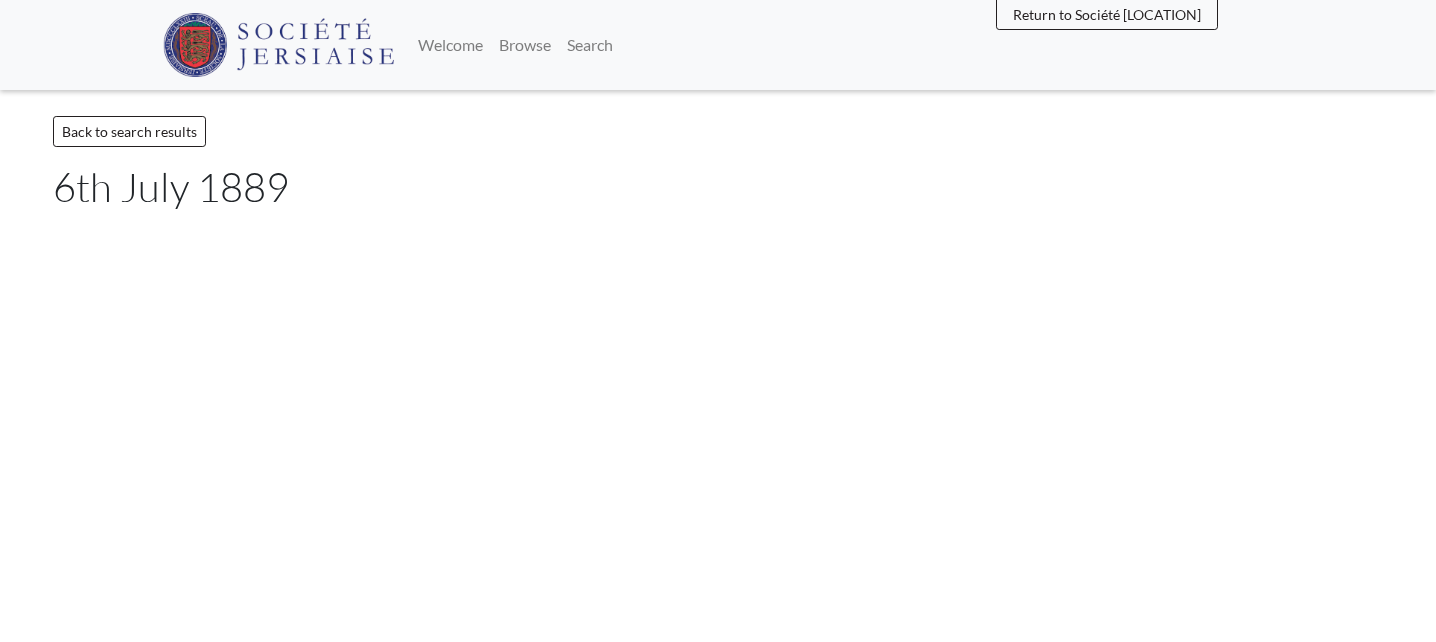 scroll, scrollTop: 0, scrollLeft: 0, axis: both 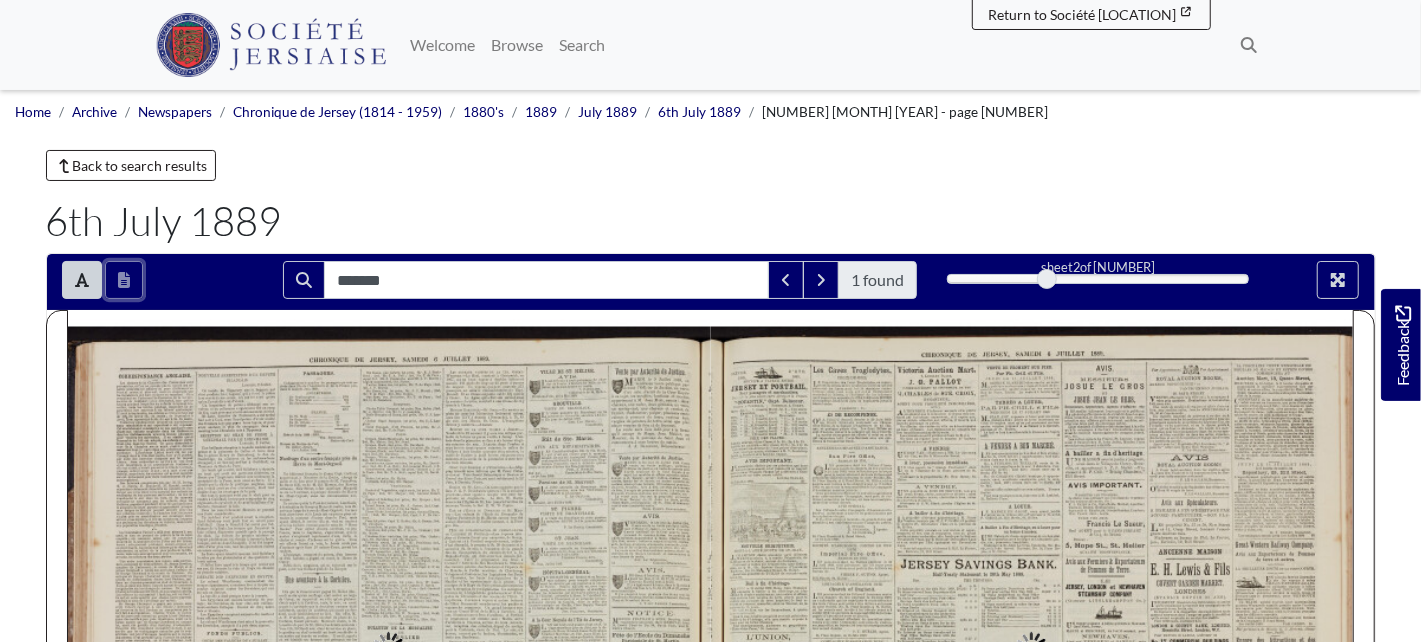 click at bounding box center (124, 280) 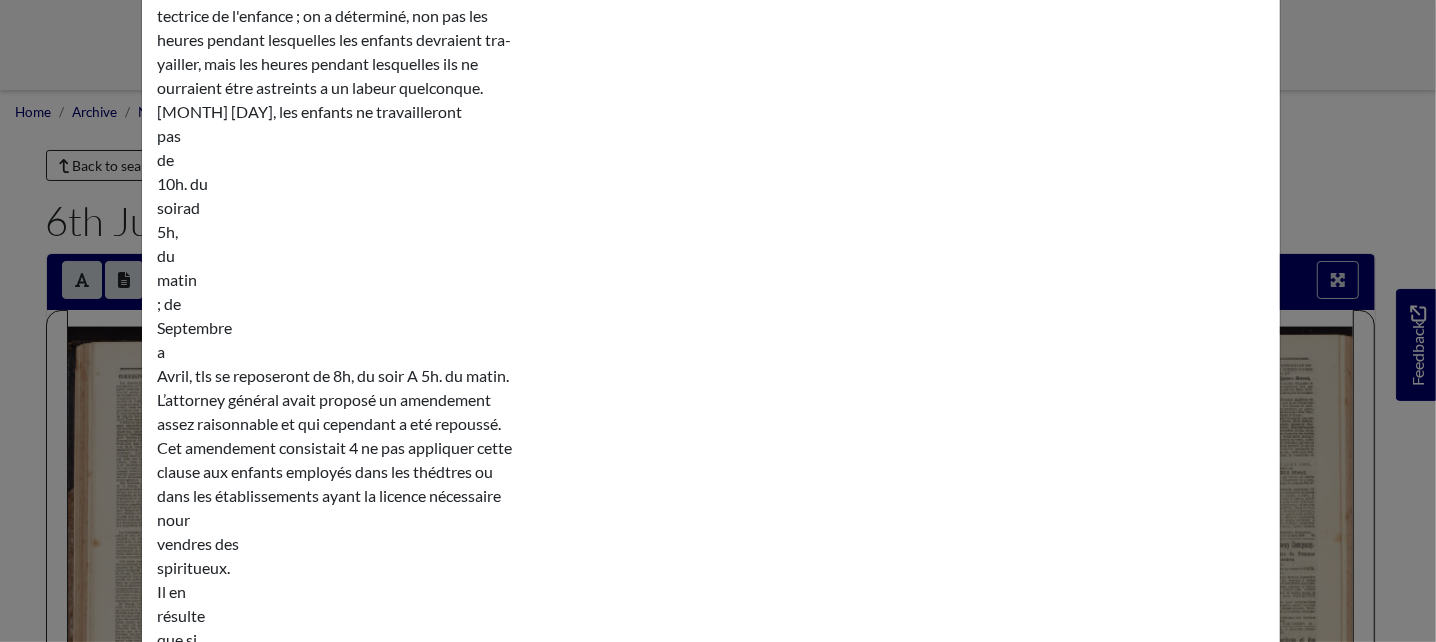 scroll, scrollTop: 0, scrollLeft: 0, axis: both 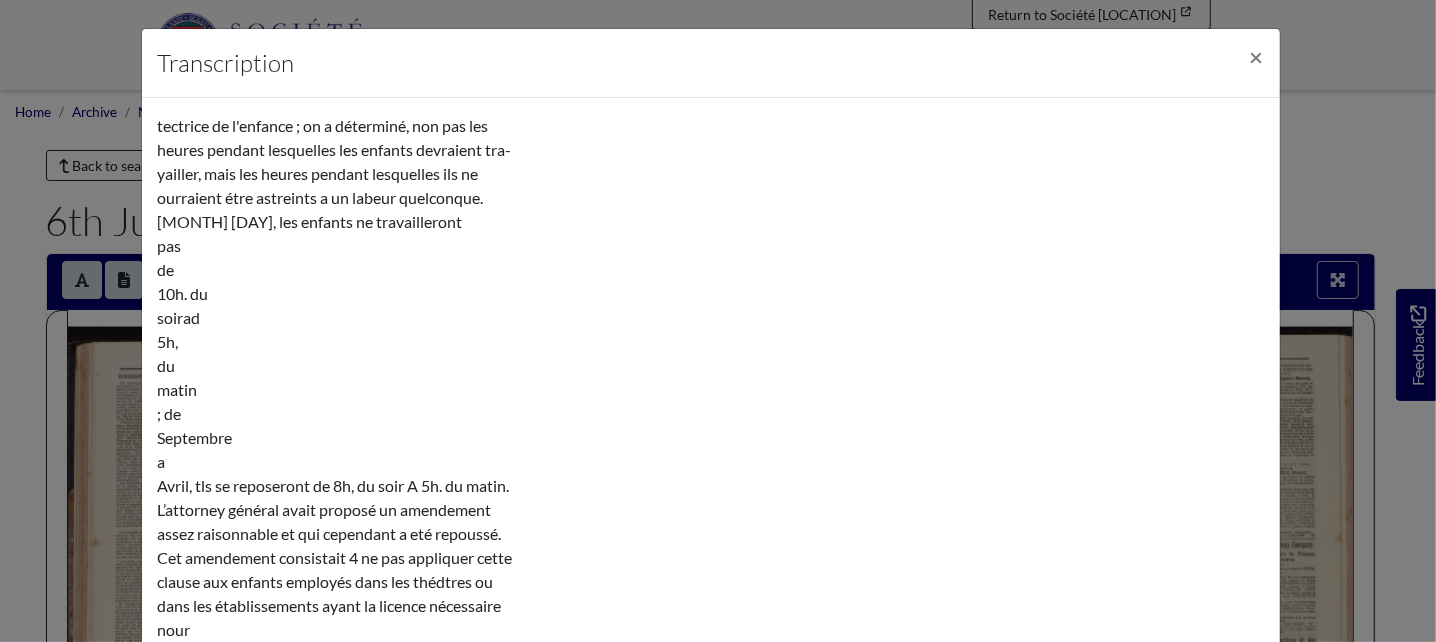 click on "b'Avril [DATE] Septembre, les enfants ne travailleront pas de 10h. du soirad 5h, du matin ; de Septembre a Avril, tls se reposeront de 8h, du soir A 5h. du matin. L’attorney général avait proposé un amendement assez raisonnable et qui cependant a eté repoussé. Cet amendement consistait 4 ne pas appliquer cette clause aux enfants employés dans les thédtres ou dans les établissements ayant la licence nécessaire nour vendres des spiritueux. Il en résulte que si ‘ensemble du bill est adopté, les enfants ne parai- déterminé le quia Ce féeries. dans les tront plus vote dela Chambre sur ce sujet, c'est le dernier aseassinat dont je parle dans ma précédente corres- Létiné avait été tué par Liaccrobate pondance. qn’il pensait, Curragh dont la fille était morte, A ce vrai dans qu'il y ade lui" at bounding box center (711, 60954) 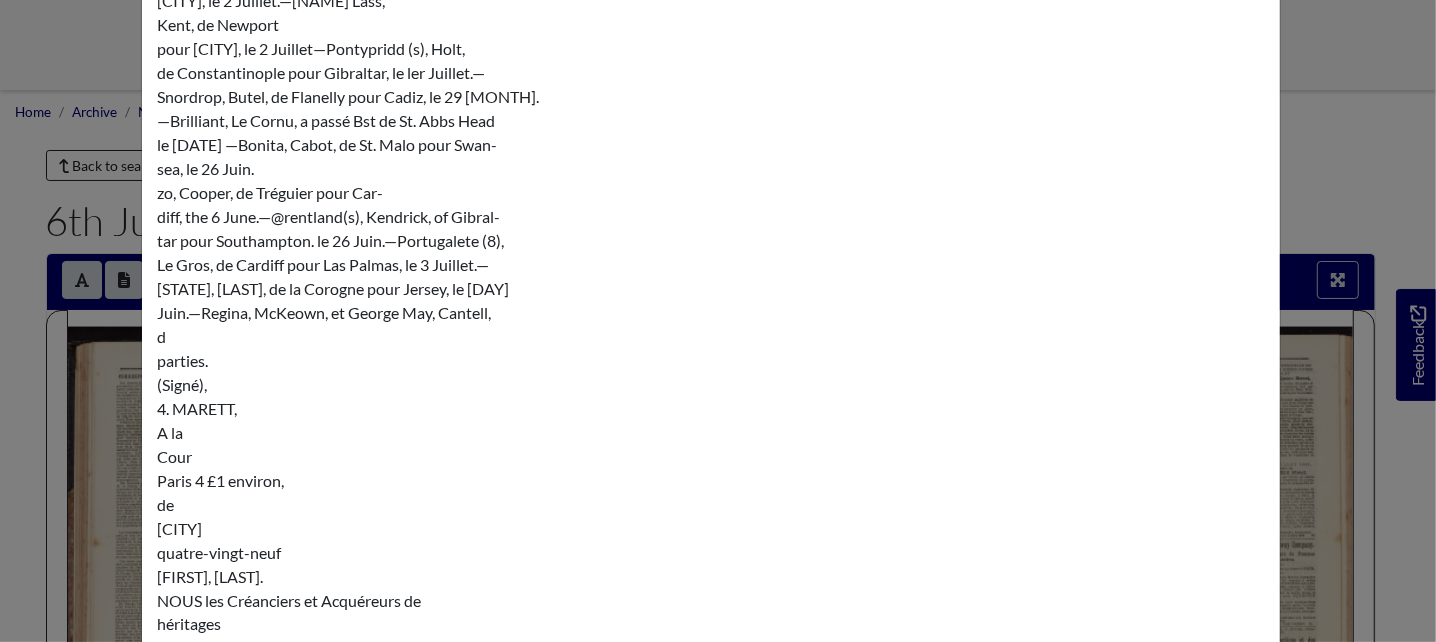 click on "b'Avril [DATE] Septembre, les enfants ne travailleront pas de 10h. du soirad 5h, du matin ; de Septembre a Avril, tls se reposeront de 8h, du soir A 5h. du matin. L’attorney général avait proposé un amendement assez raisonnable et qui cependant a eté repoussé. Cet amendement consistait 4 ne pas appliquer cette clause aux enfants employés dans les thédtres ou dans les établissements ayant la licence nécessaire nour vendres des spiritueux. Il en résulte que si ‘ensemble du bill est adopté, les enfants ne parai- déterminé le quia Ce féeries. dans les tront plus vote dela Chambre sur ce sujet, c'est le dernier aseassinat dont je parle dans ma précédente corres- Létiné avait été tué par Liaccrobate pondance. qn’il pensait, Curragh dont la fille était morte, A ce vrai dans qu'il y ade lui" at bounding box center (711, 31381) 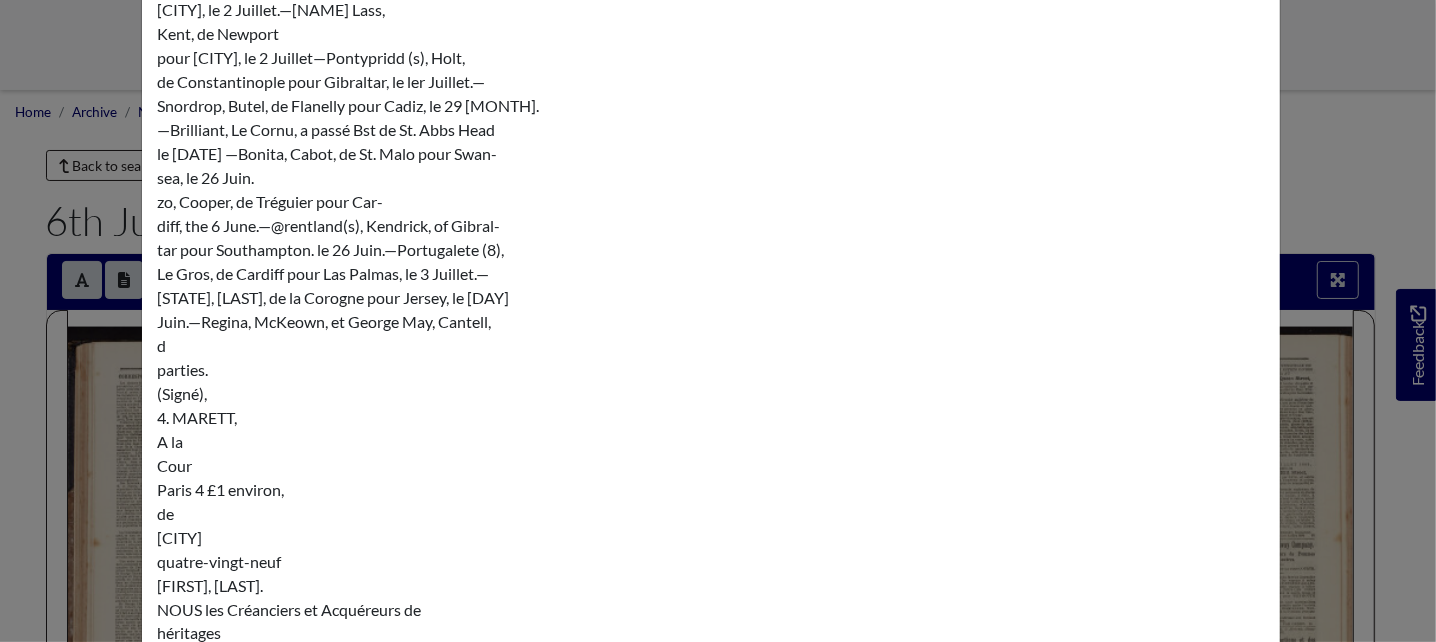 scroll, scrollTop: 29570, scrollLeft: 0, axis: vertical 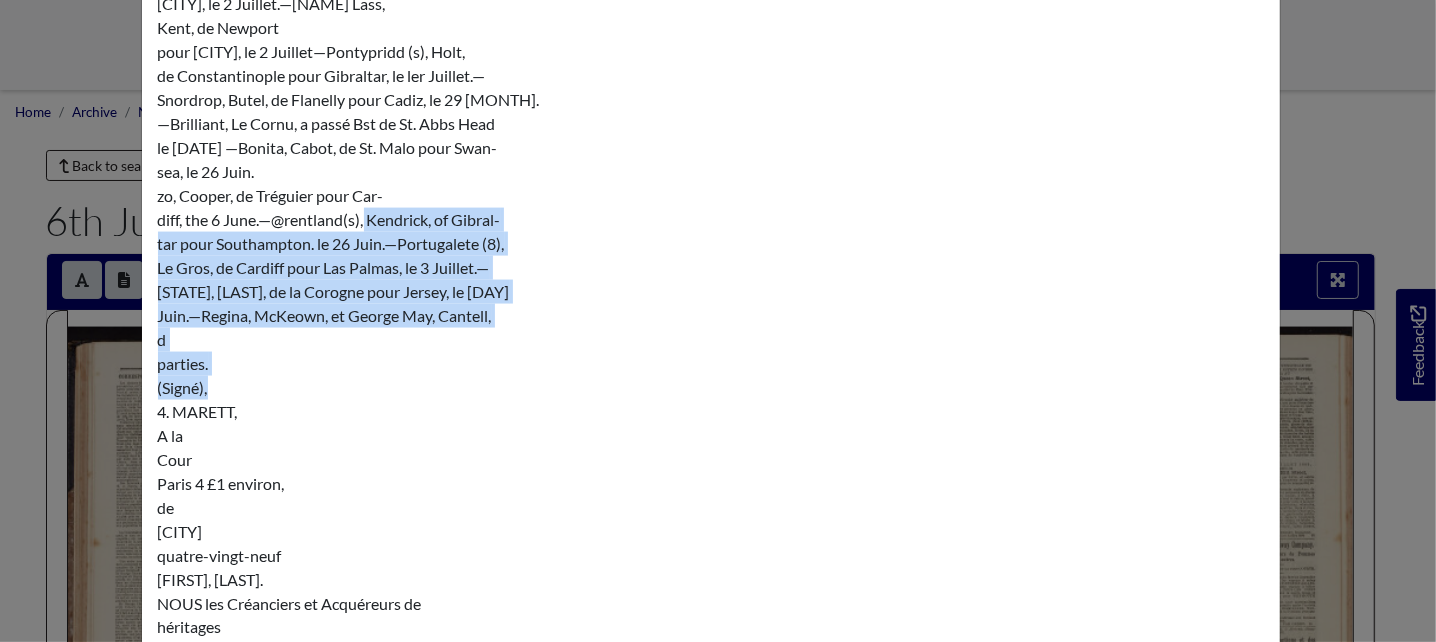 drag, startPoint x: 352, startPoint y: 223, endPoint x: 478, endPoint y: 391, distance: 210 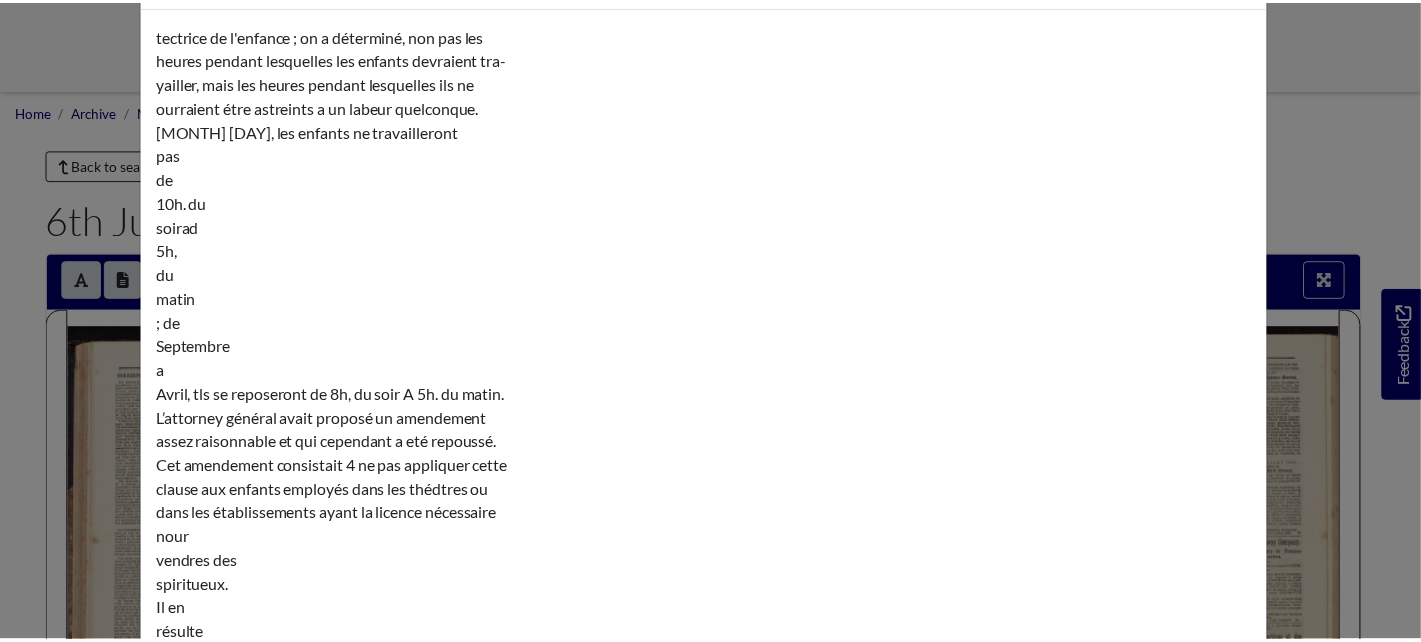 scroll, scrollTop: 0, scrollLeft: 0, axis: both 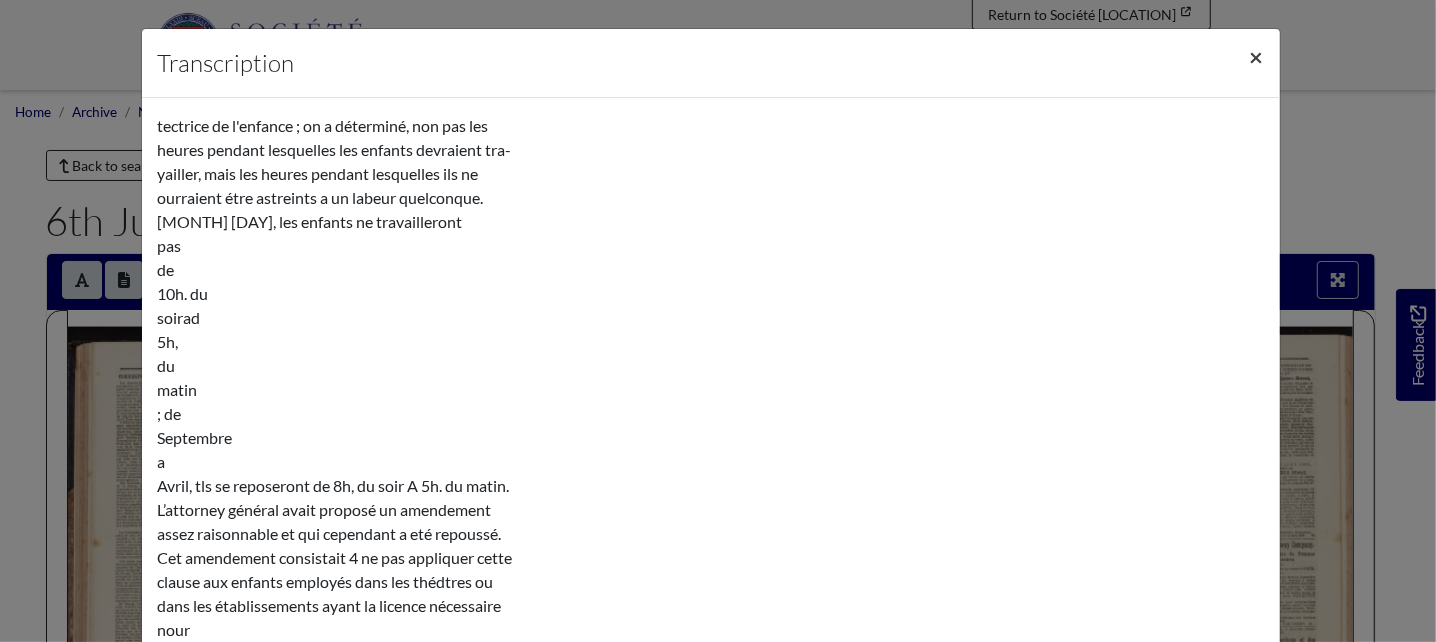 click on "×" at bounding box center [1257, 56] 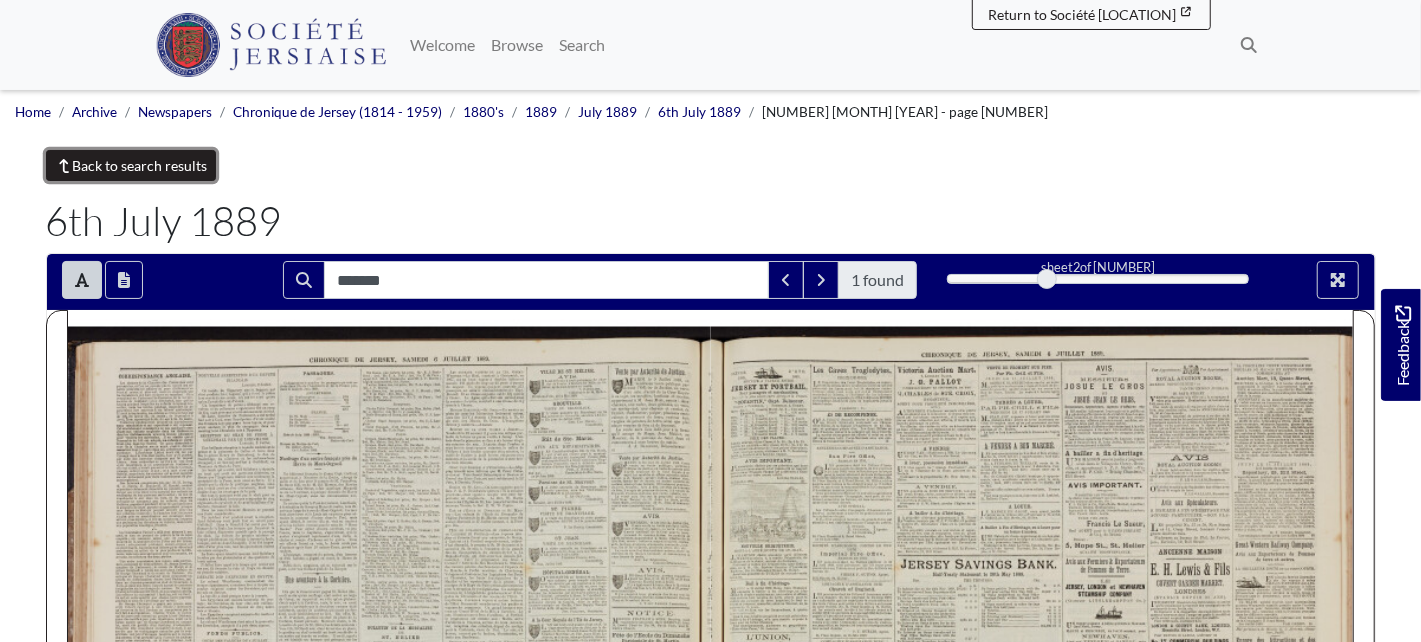 click on "Back to search results" at bounding box center [131, 165] 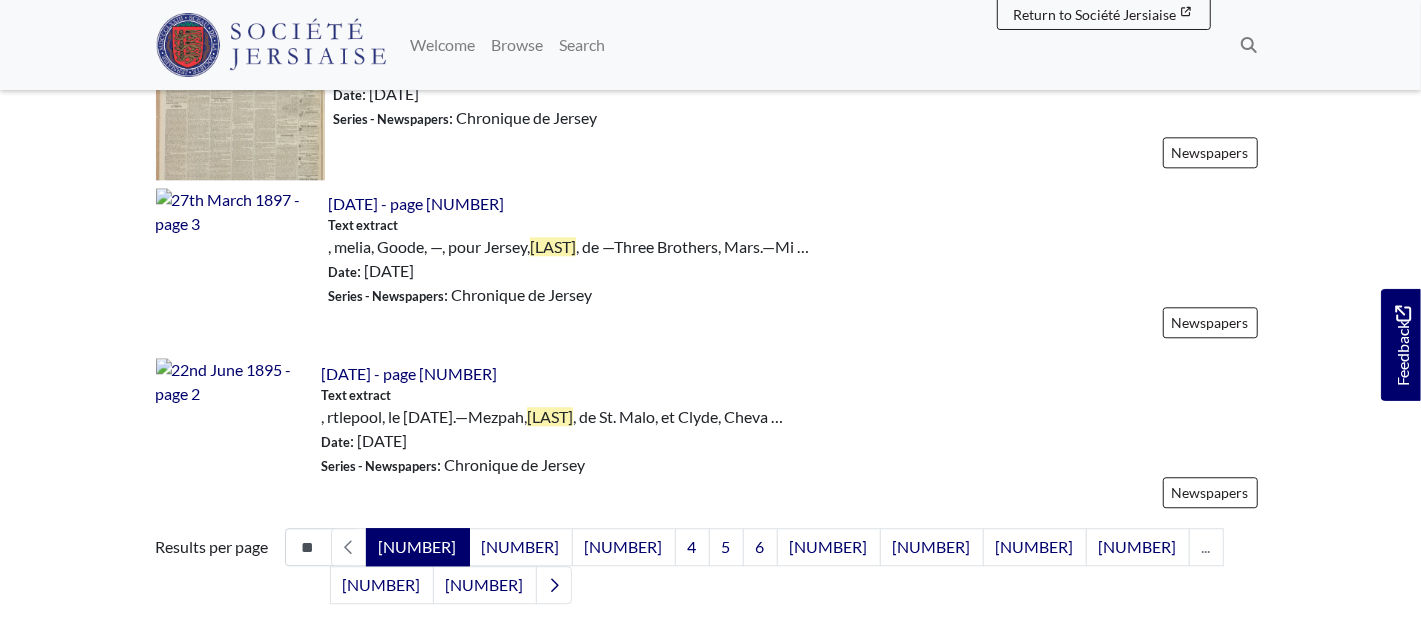 scroll, scrollTop: 2921, scrollLeft: 0, axis: vertical 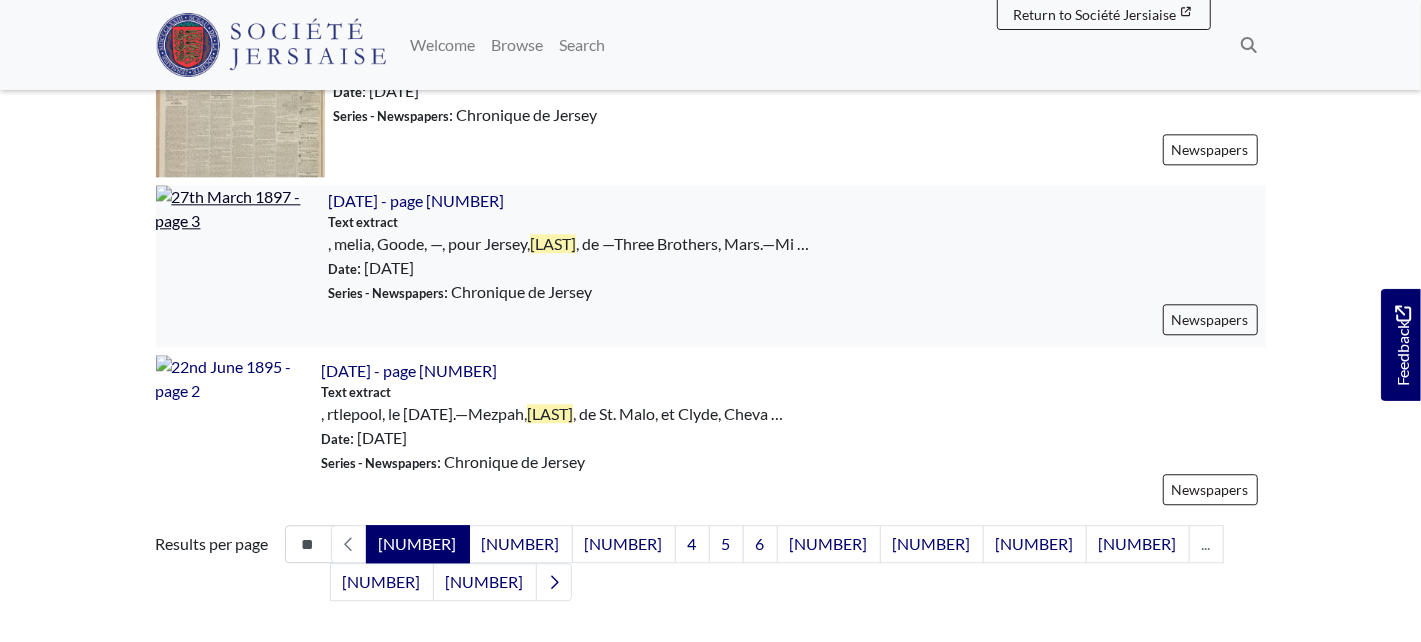 click at bounding box center (238, 209) 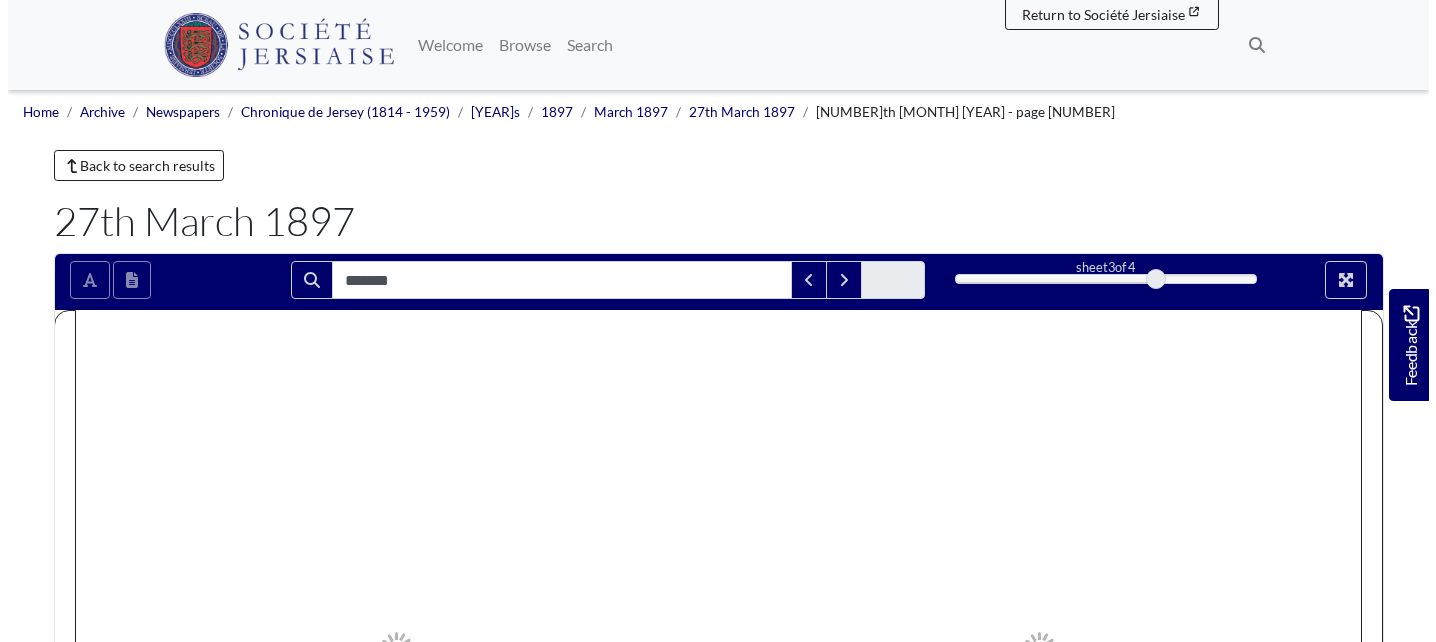 scroll, scrollTop: 0, scrollLeft: 0, axis: both 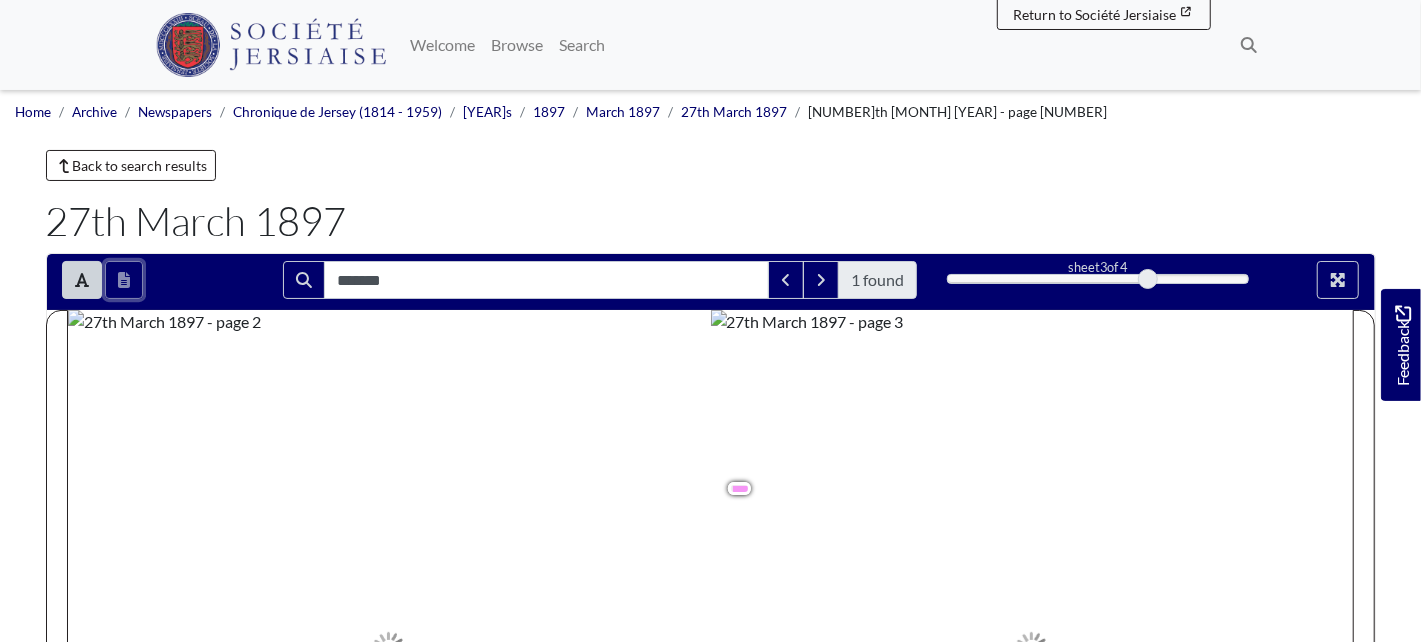 click at bounding box center [124, 280] 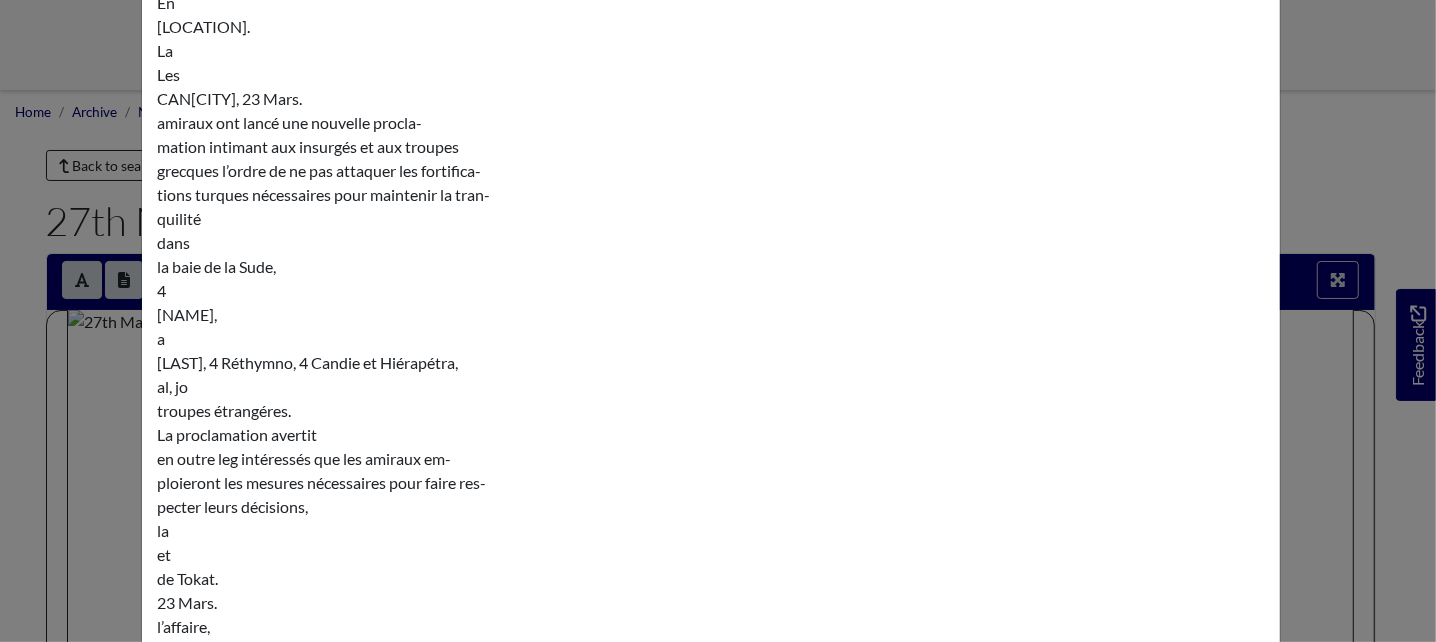 scroll, scrollTop: 50867, scrollLeft: 0, axis: vertical 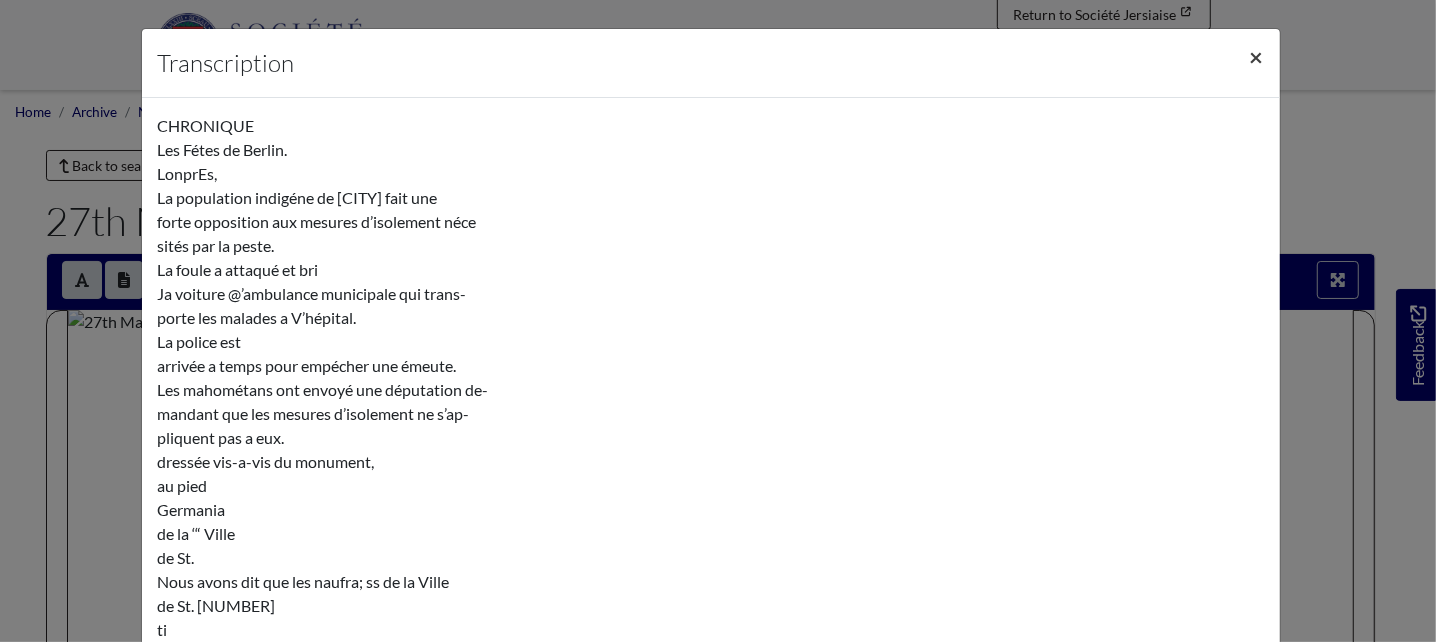 click on "×" at bounding box center [1257, 56] 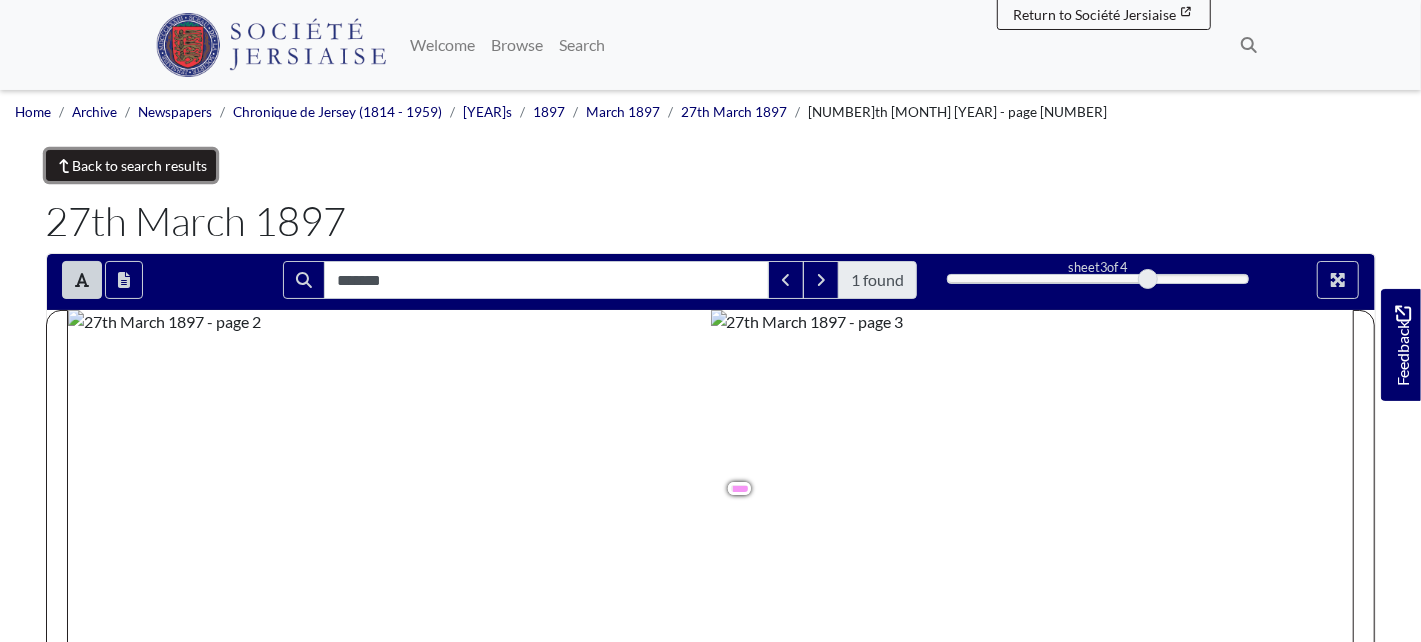 click on "Back to search results" at bounding box center (131, 165) 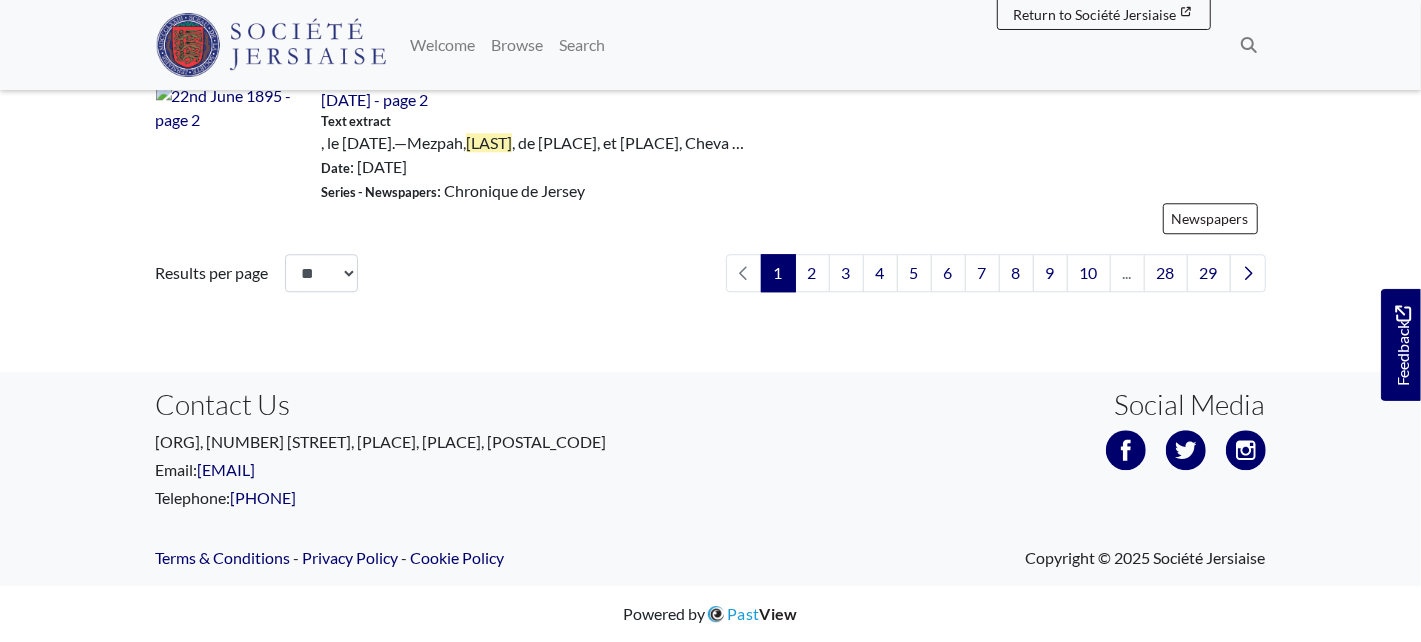scroll, scrollTop: 3166, scrollLeft: 0, axis: vertical 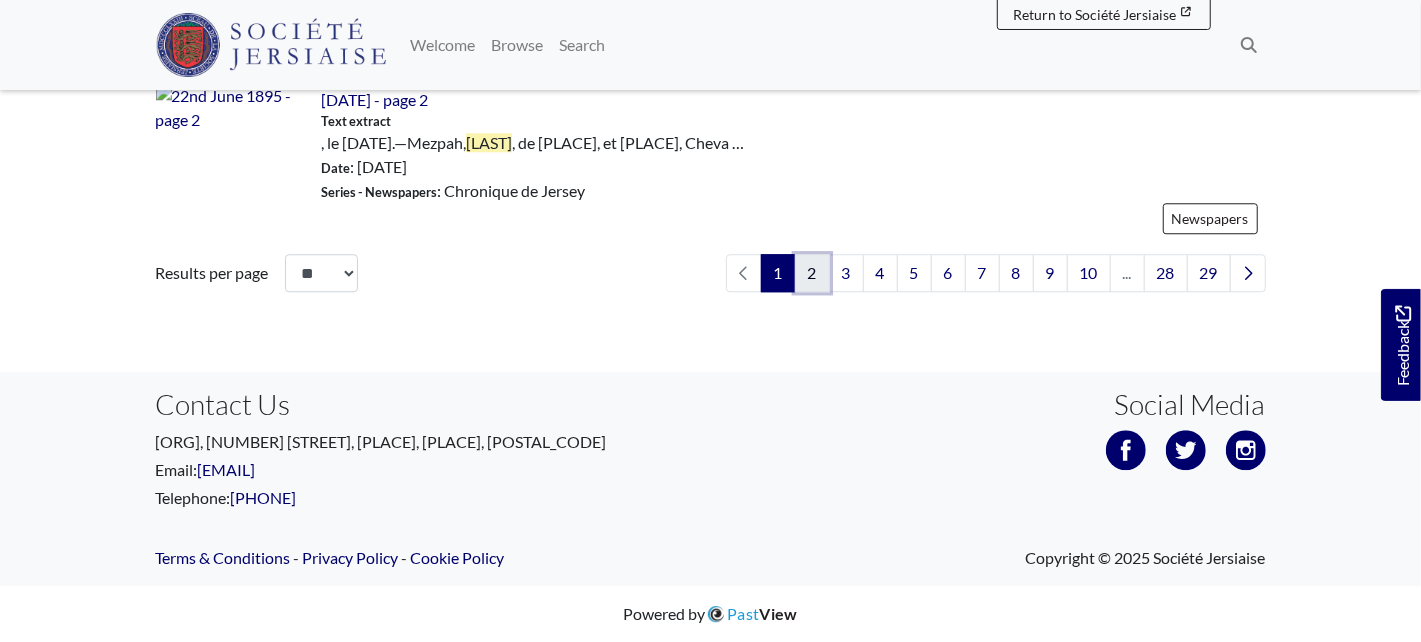 click on "2" at bounding box center [812, 273] 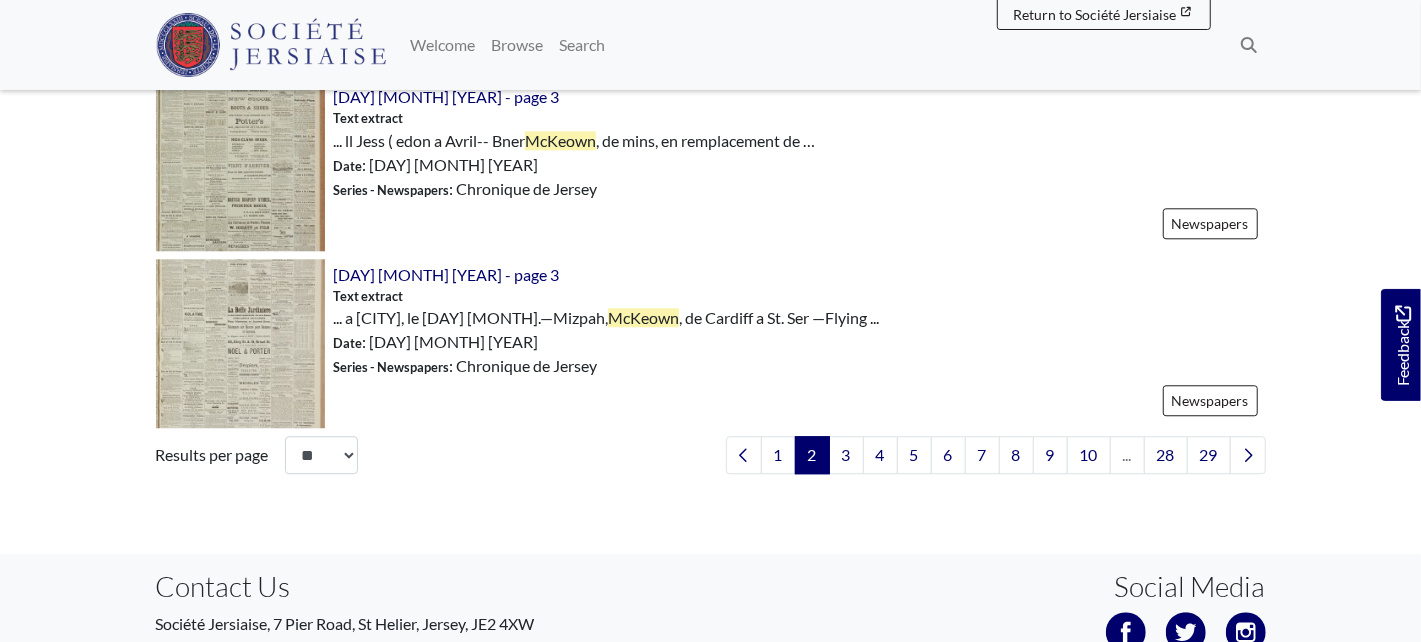 scroll, scrollTop: 2995, scrollLeft: 0, axis: vertical 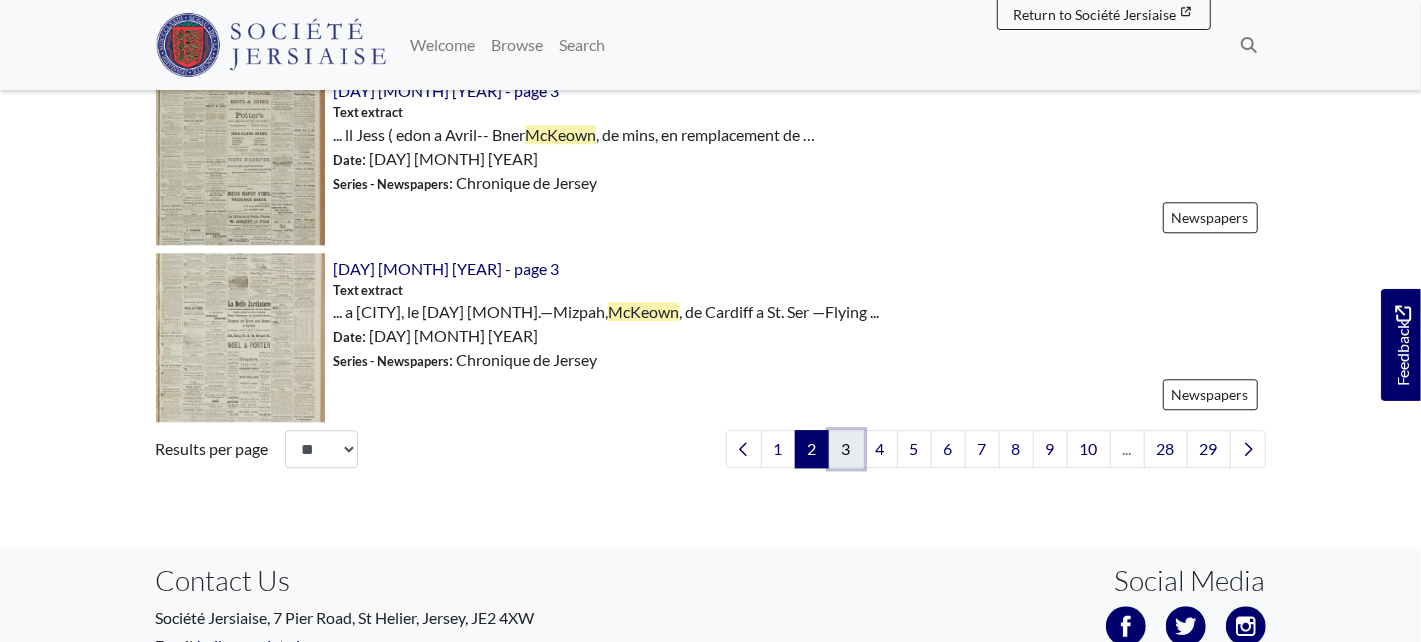 click on "3" at bounding box center (846, 449) 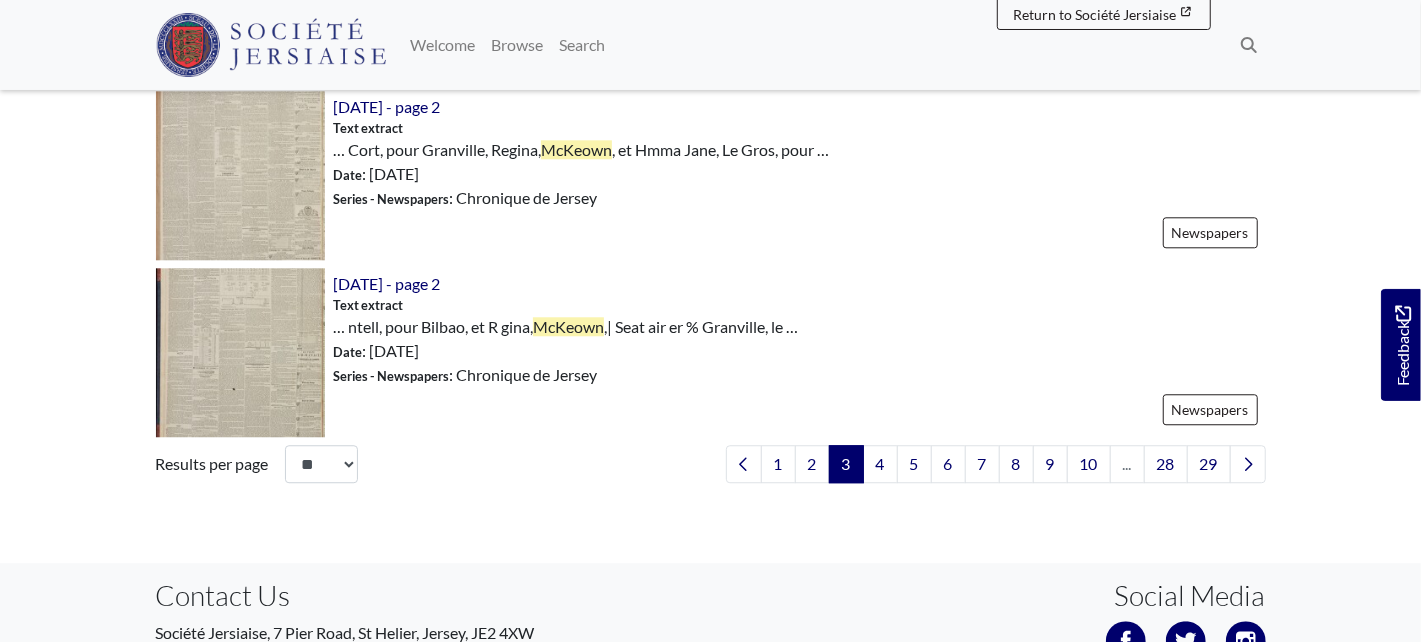 scroll, scrollTop: 2951, scrollLeft: 0, axis: vertical 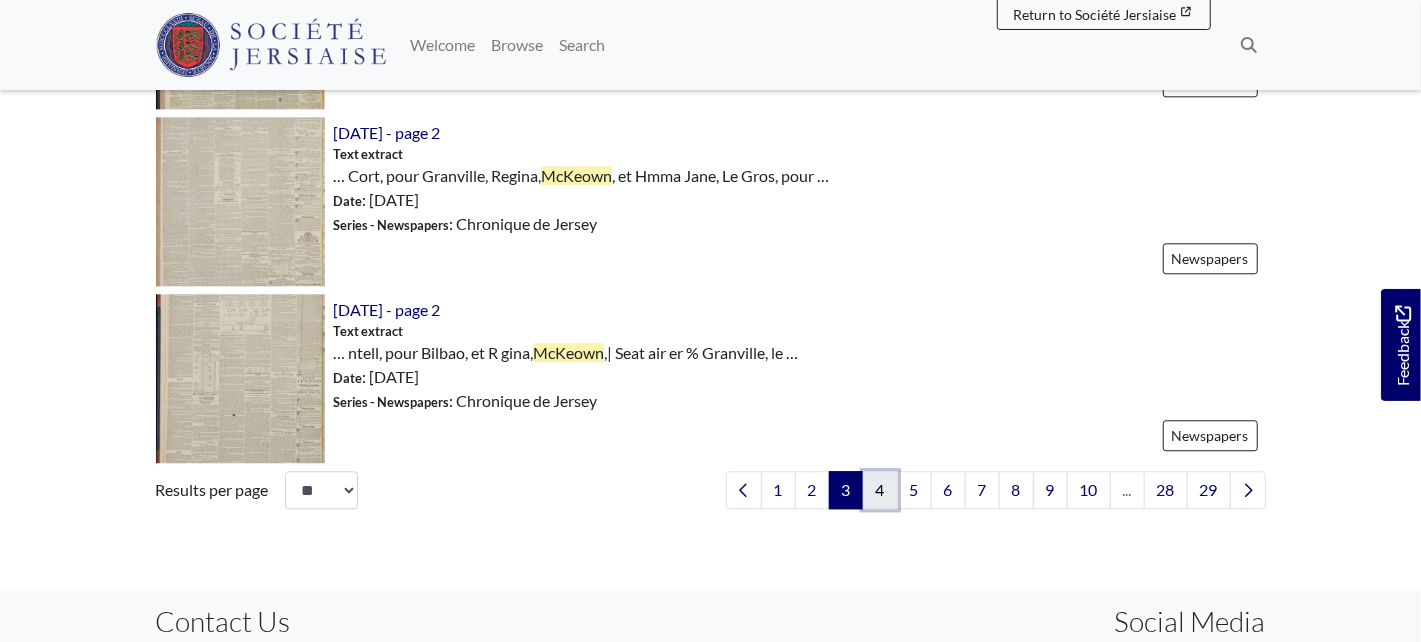 click on "4" at bounding box center (880, 490) 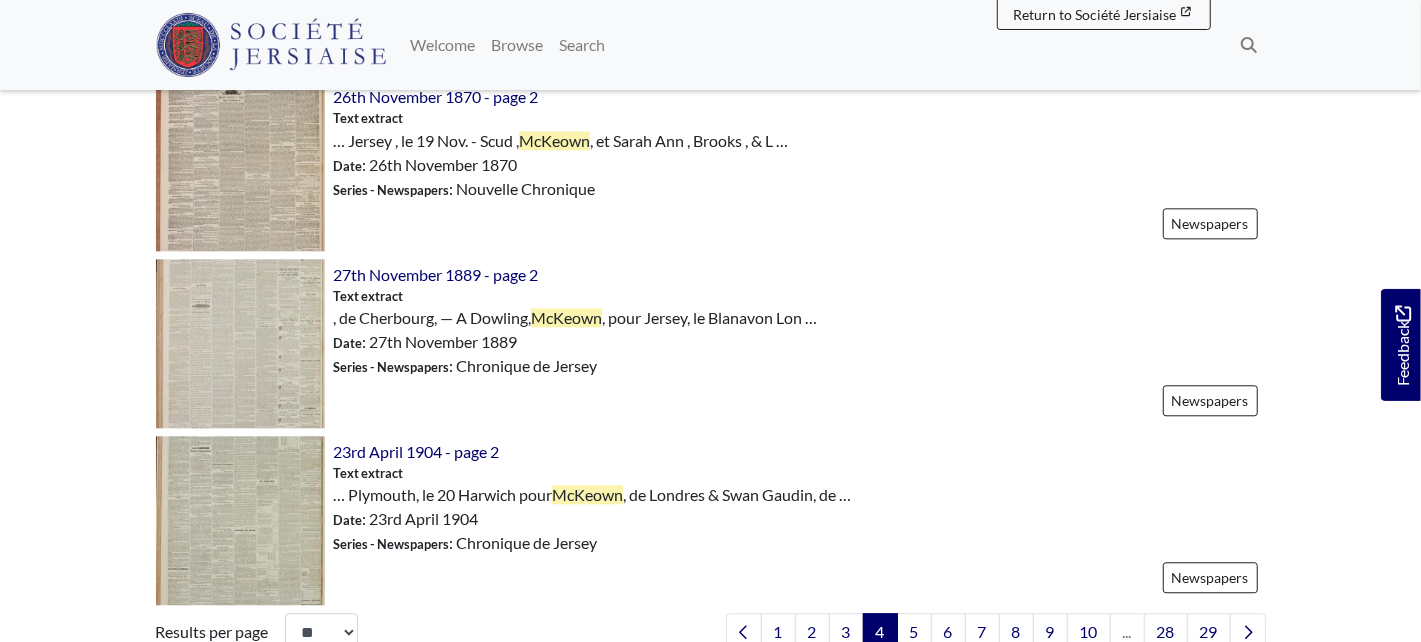 scroll, scrollTop: 2823, scrollLeft: 0, axis: vertical 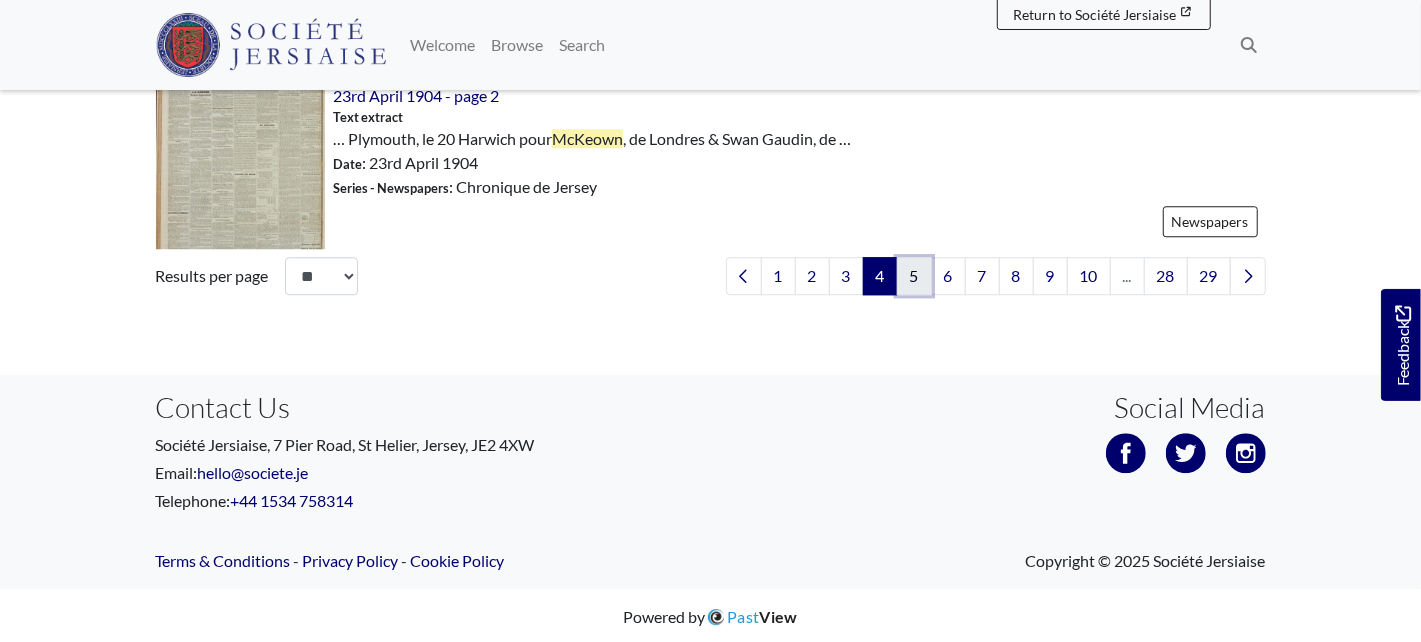 click on "5" at bounding box center [914, 276] 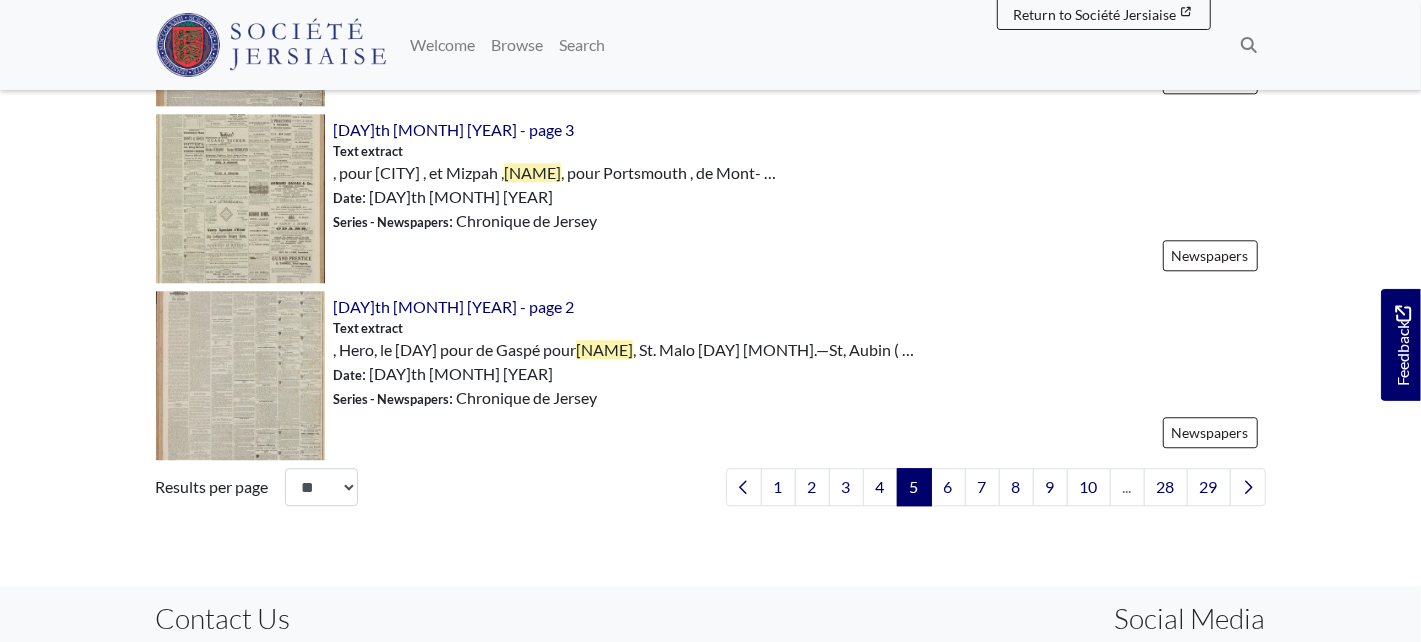 scroll, scrollTop: 2971, scrollLeft: 0, axis: vertical 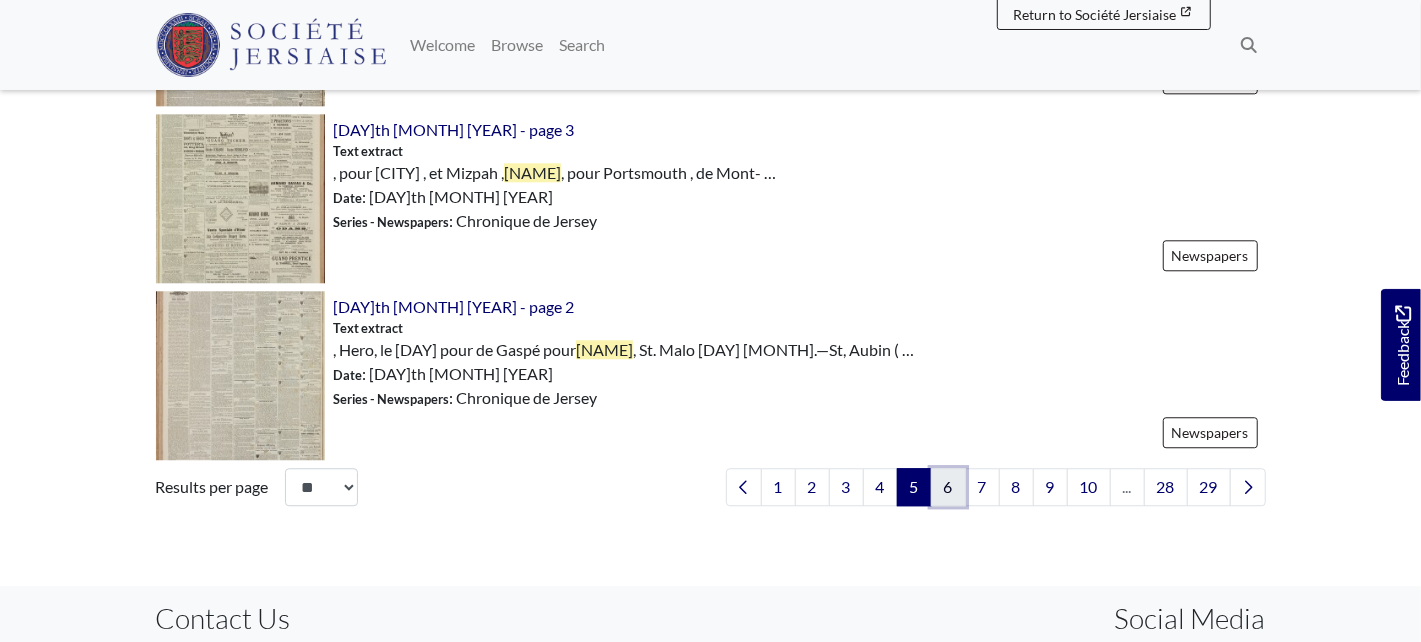click on "6" at bounding box center (948, 487) 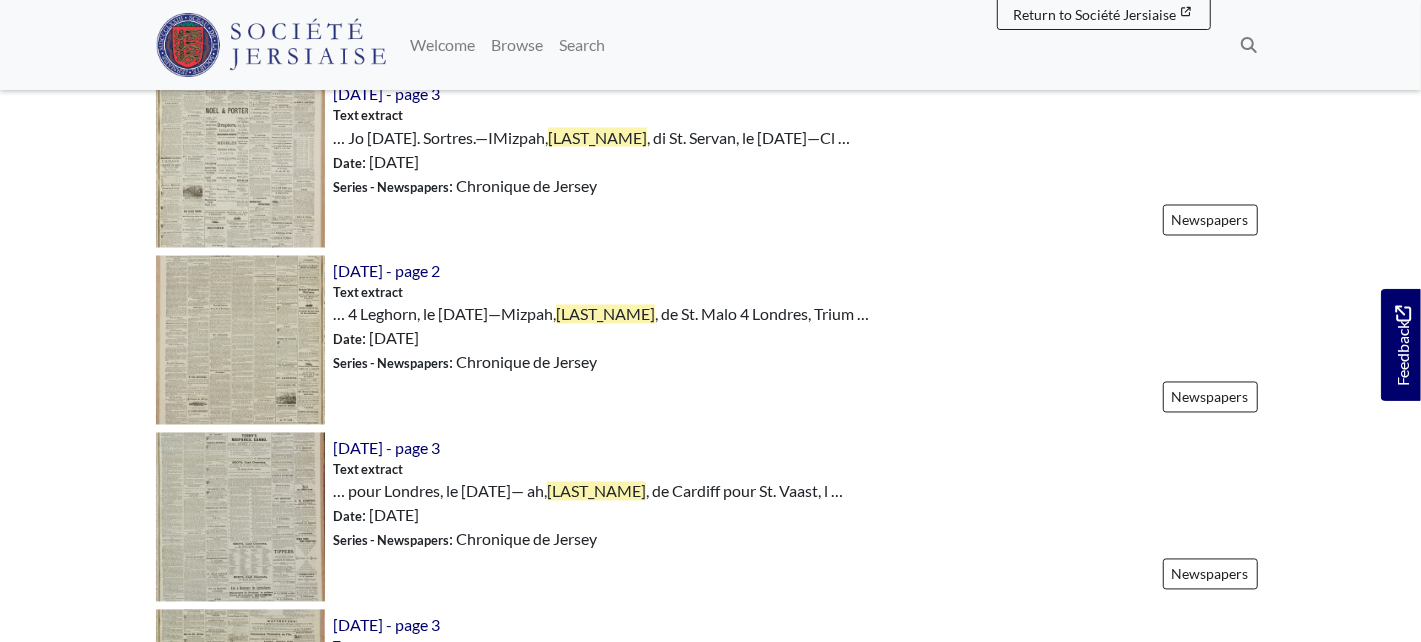 scroll, scrollTop: 2106, scrollLeft: 0, axis: vertical 